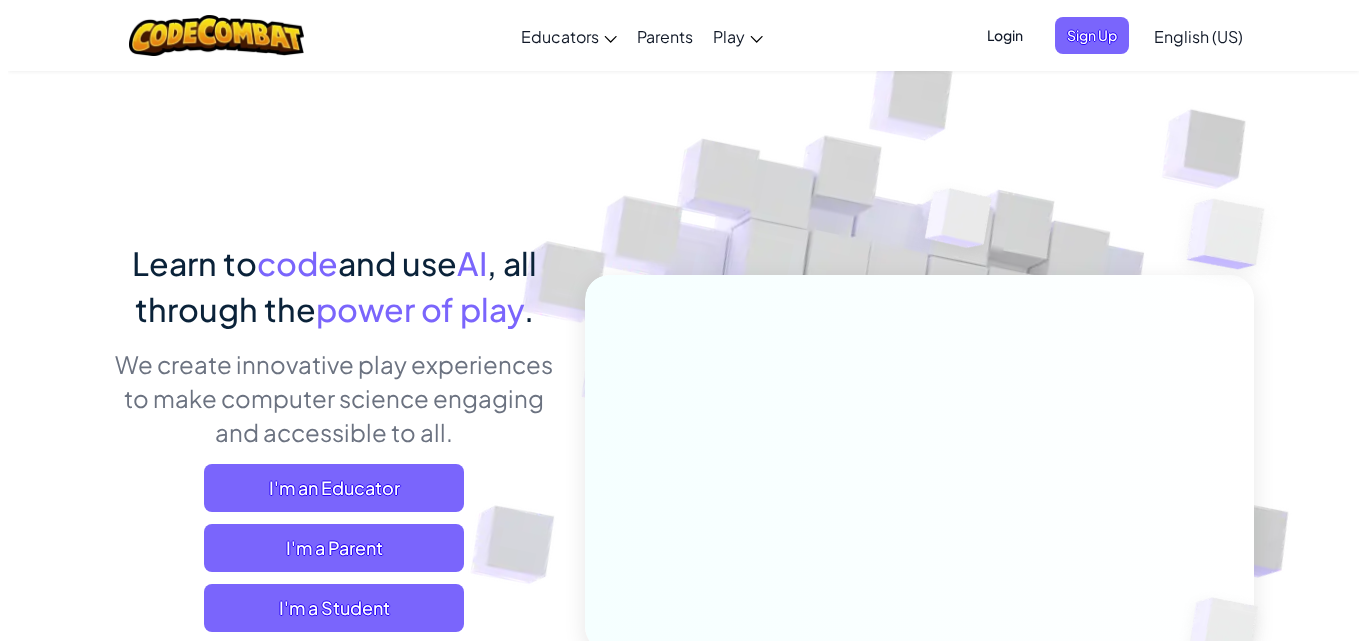 scroll, scrollTop: 0, scrollLeft: 0, axis: both 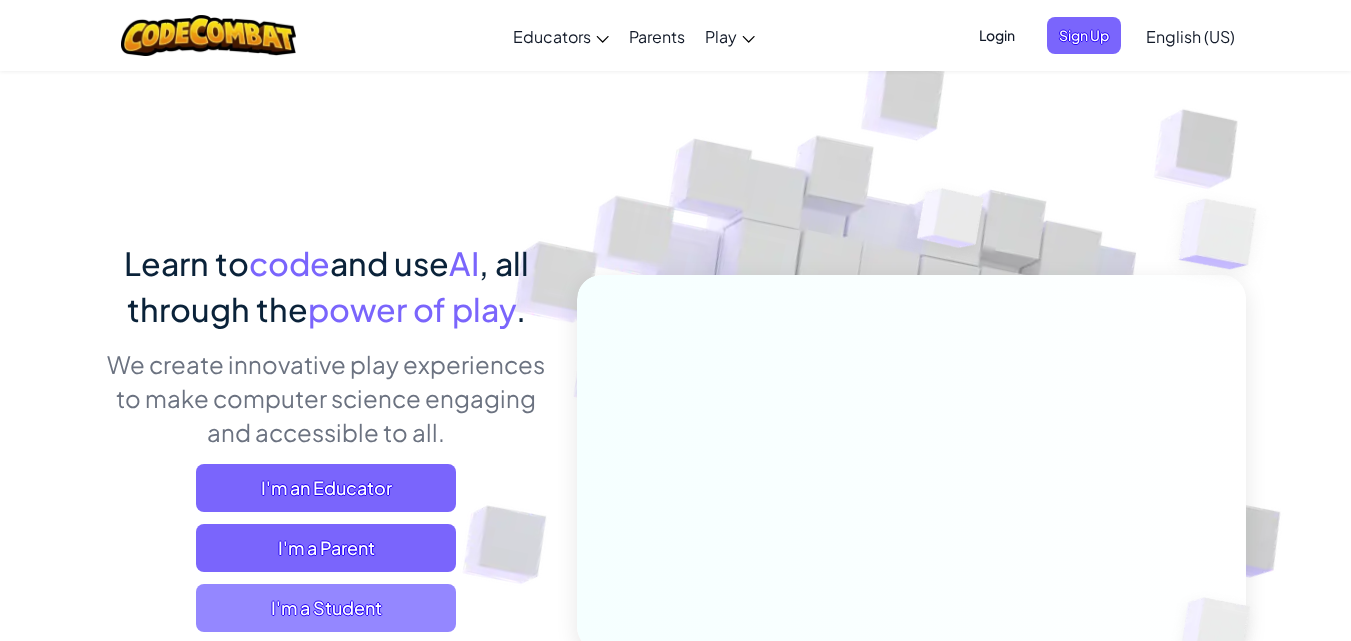 click on "I'm a Student" at bounding box center [326, 608] 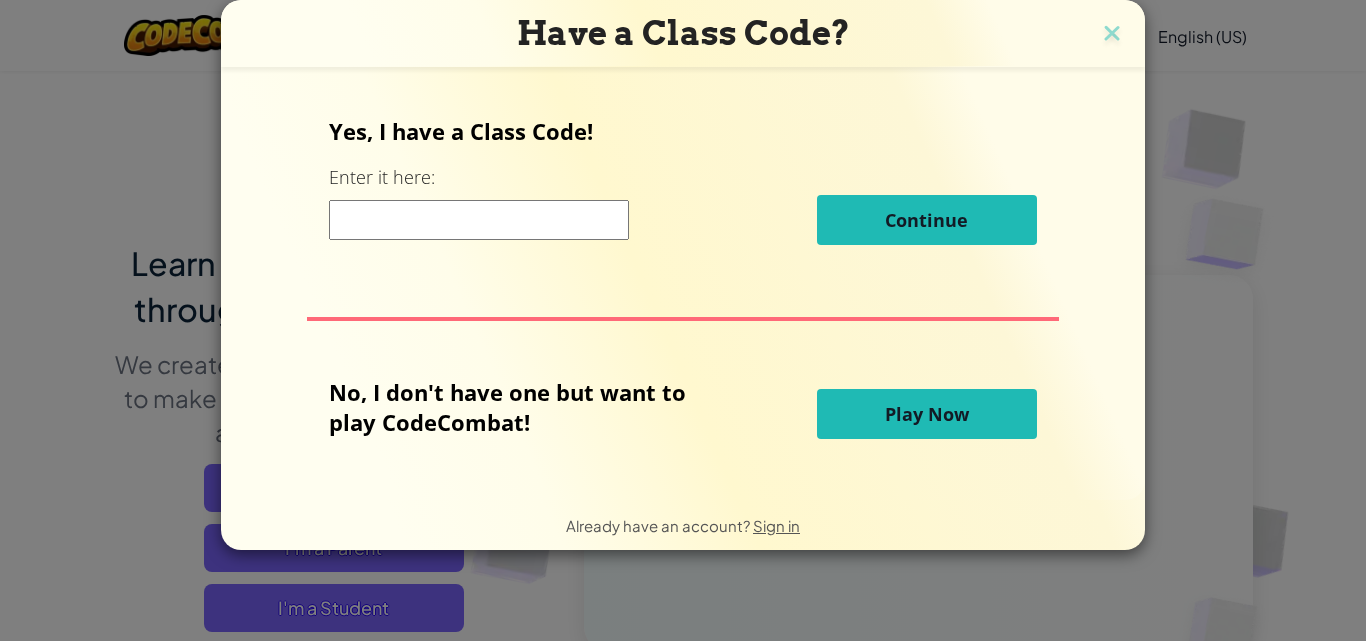 click on "Play Now" at bounding box center (927, 414) 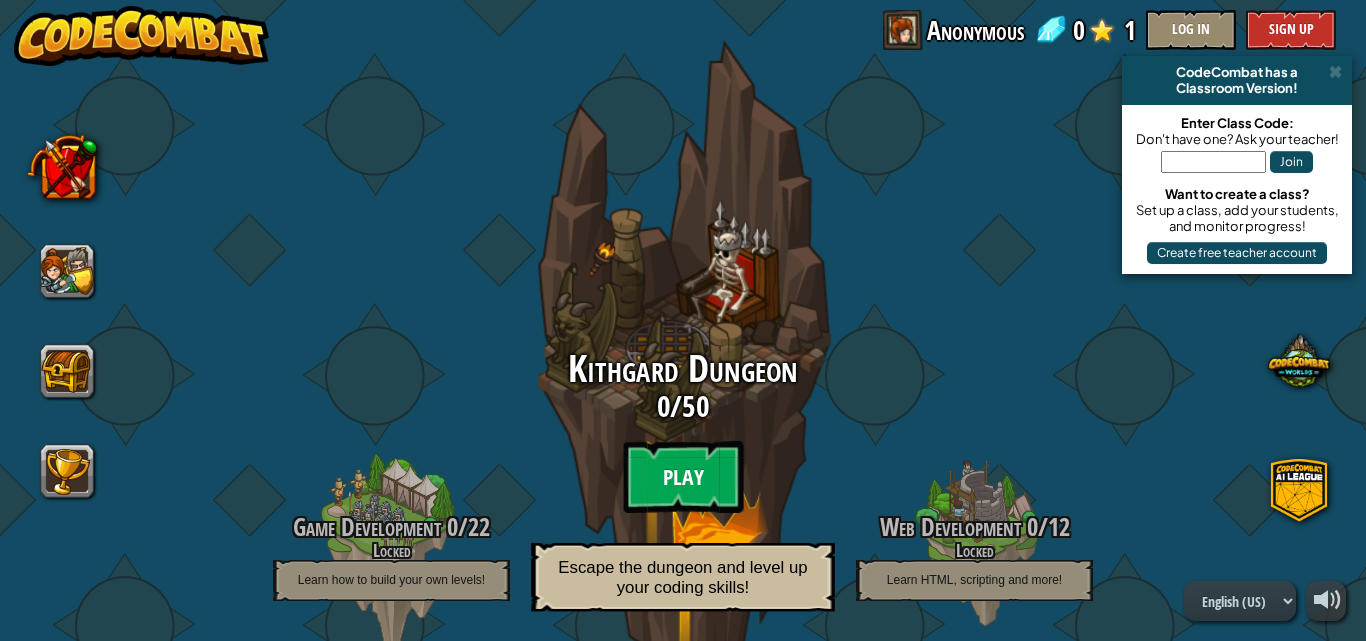 click on "Play" at bounding box center [683, 477] 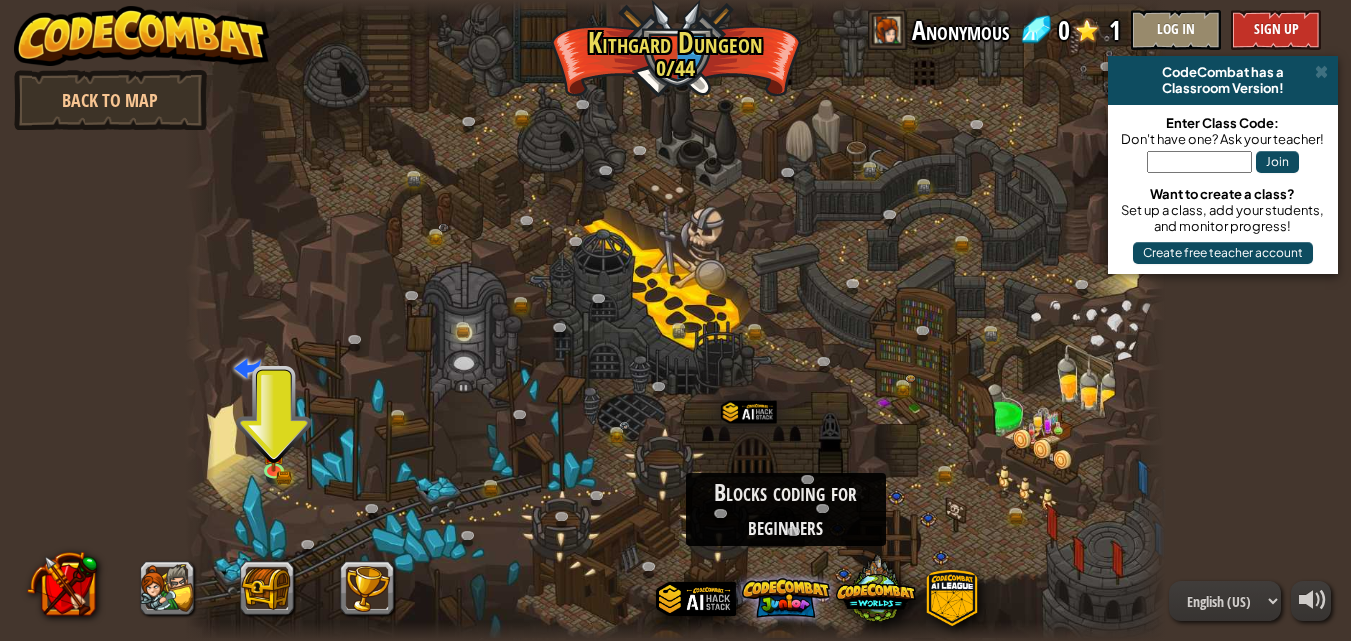 click at bounding box center (786, 598) 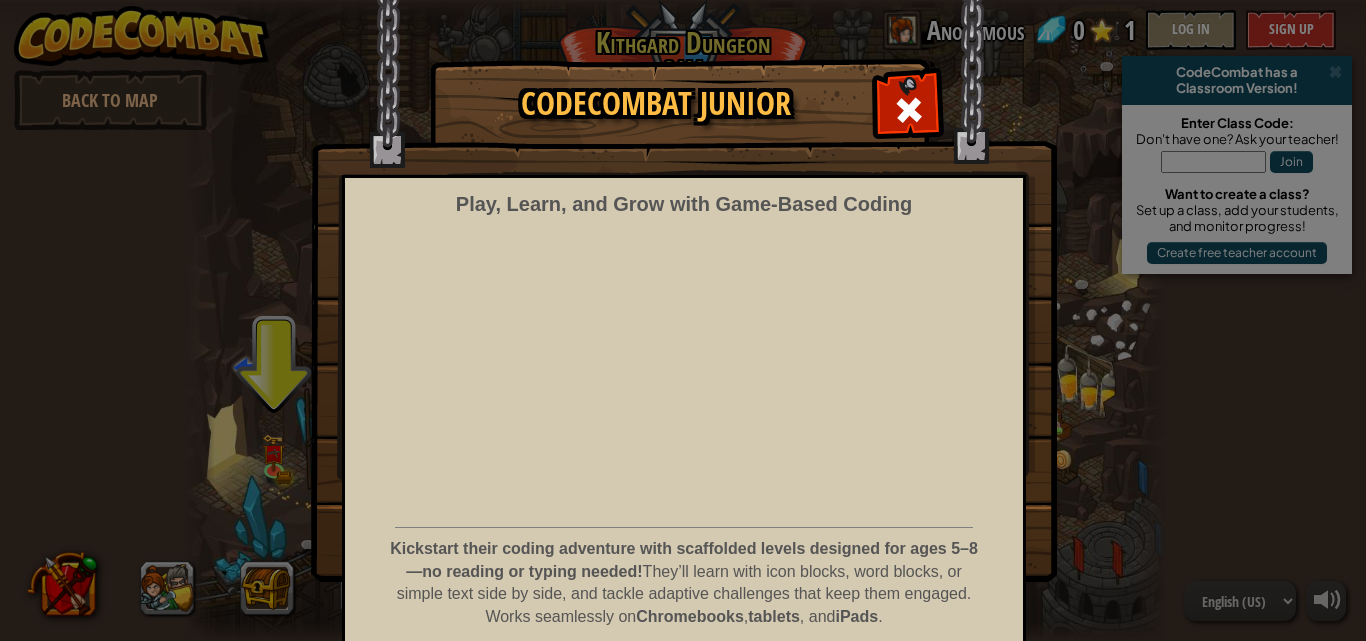 scroll, scrollTop: 81, scrollLeft: 0, axis: vertical 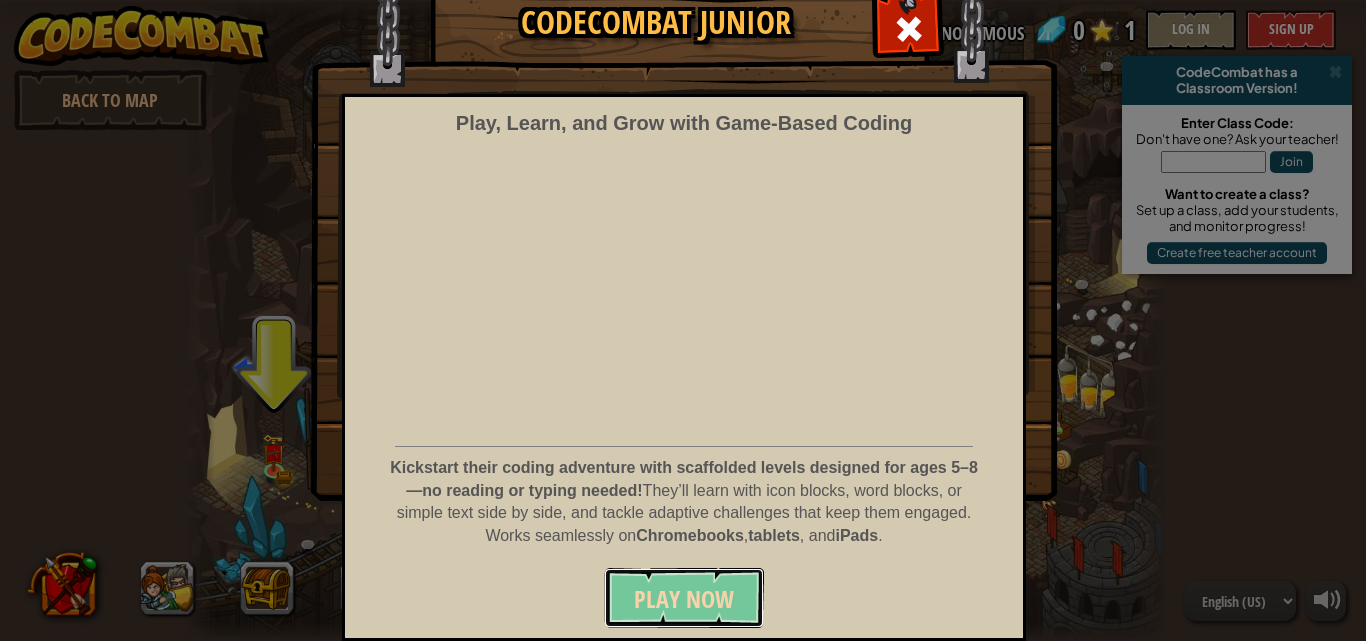 click on "Play Now" at bounding box center [684, 599] 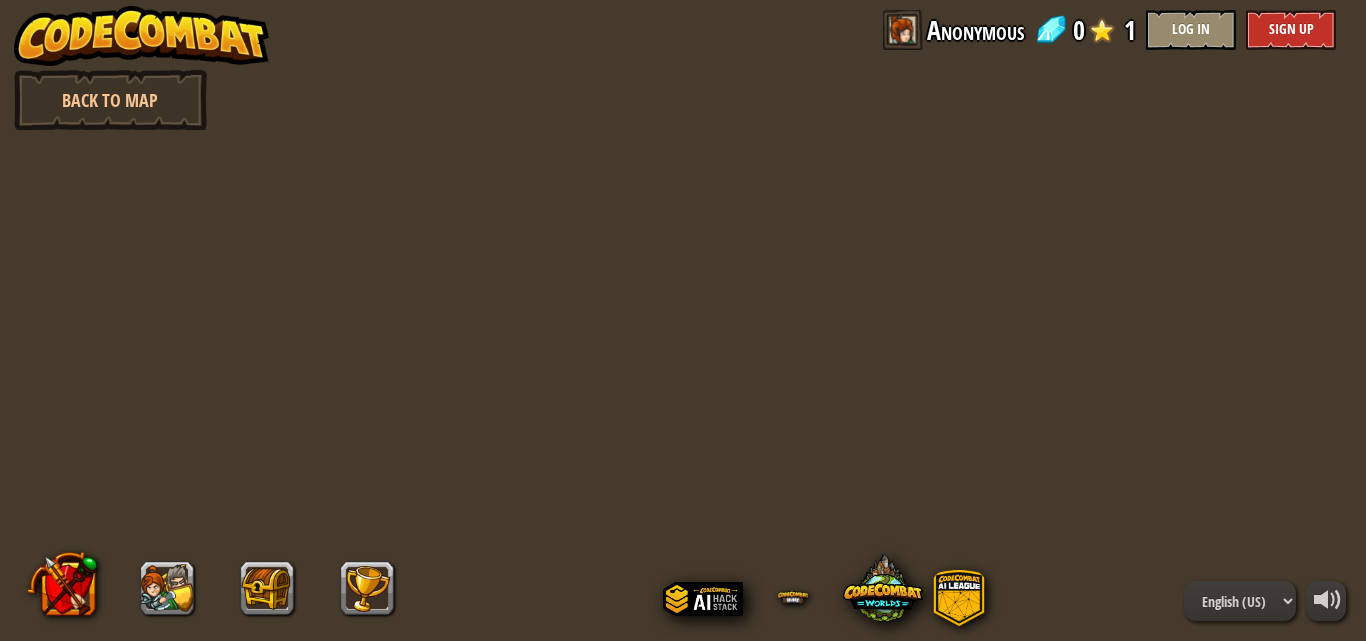 scroll, scrollTop: 0, scrollLeft: 0, axis: both 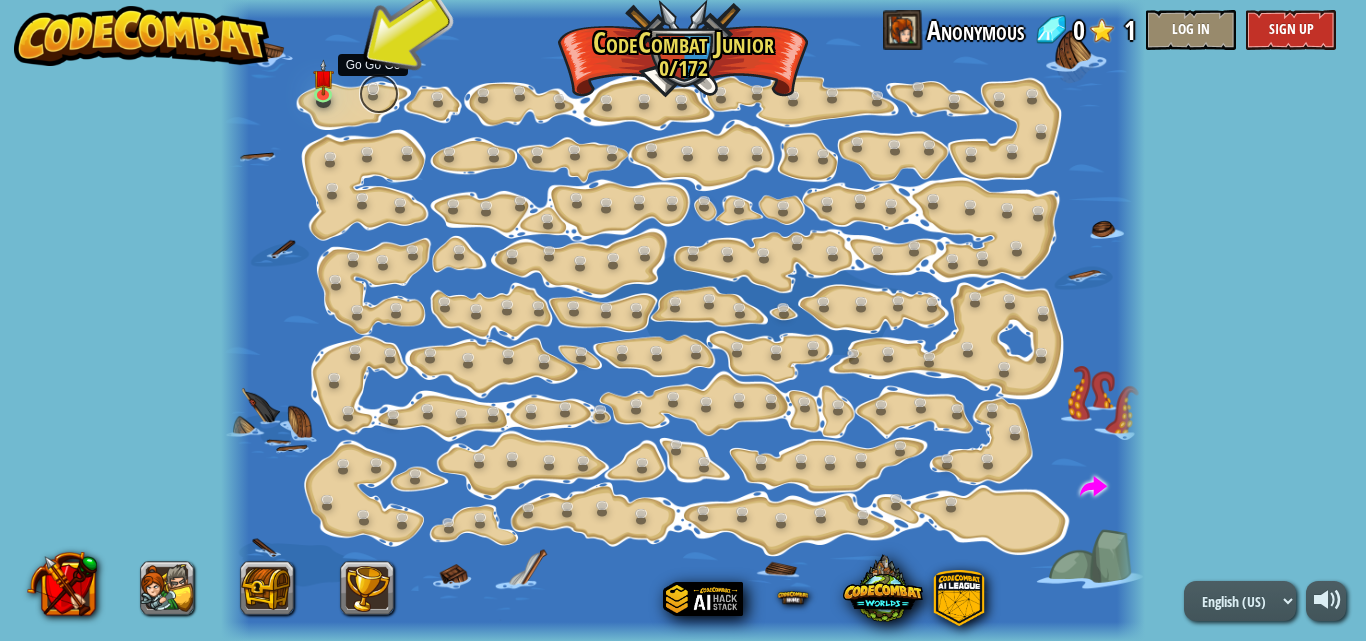 click at bounding box center (379, 94) 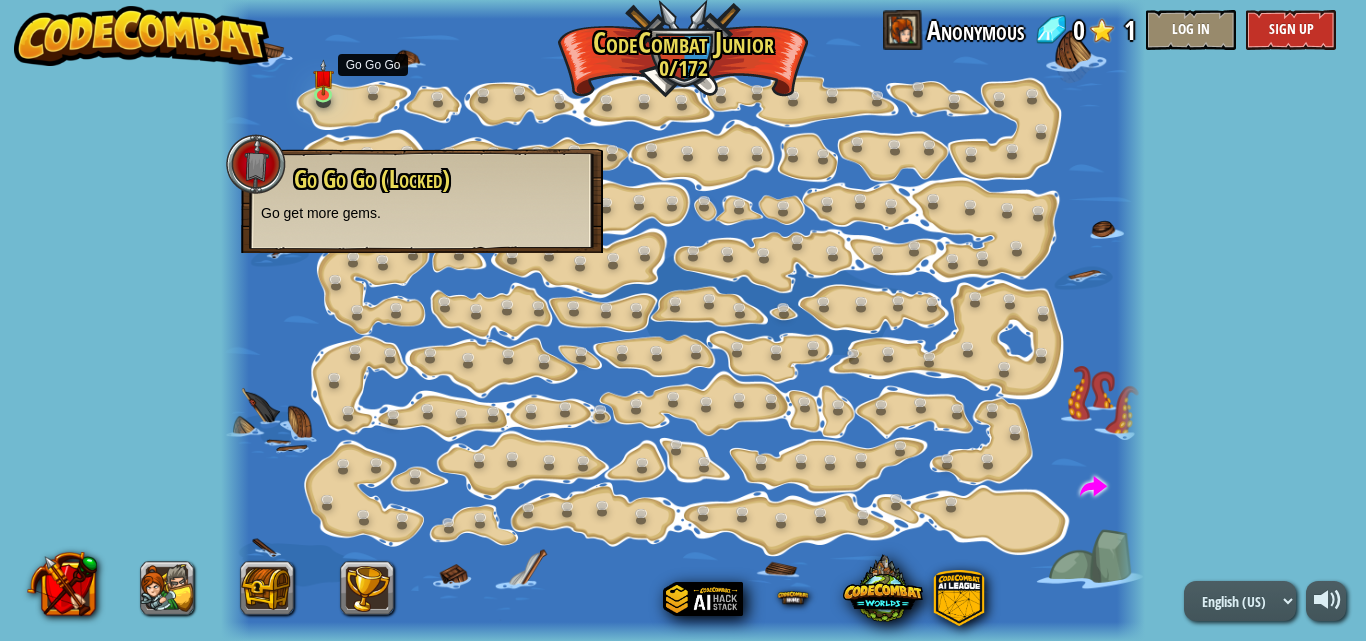 click on "Go Go Go (Locked) Go get more gems." at bounding box center (422, 201) 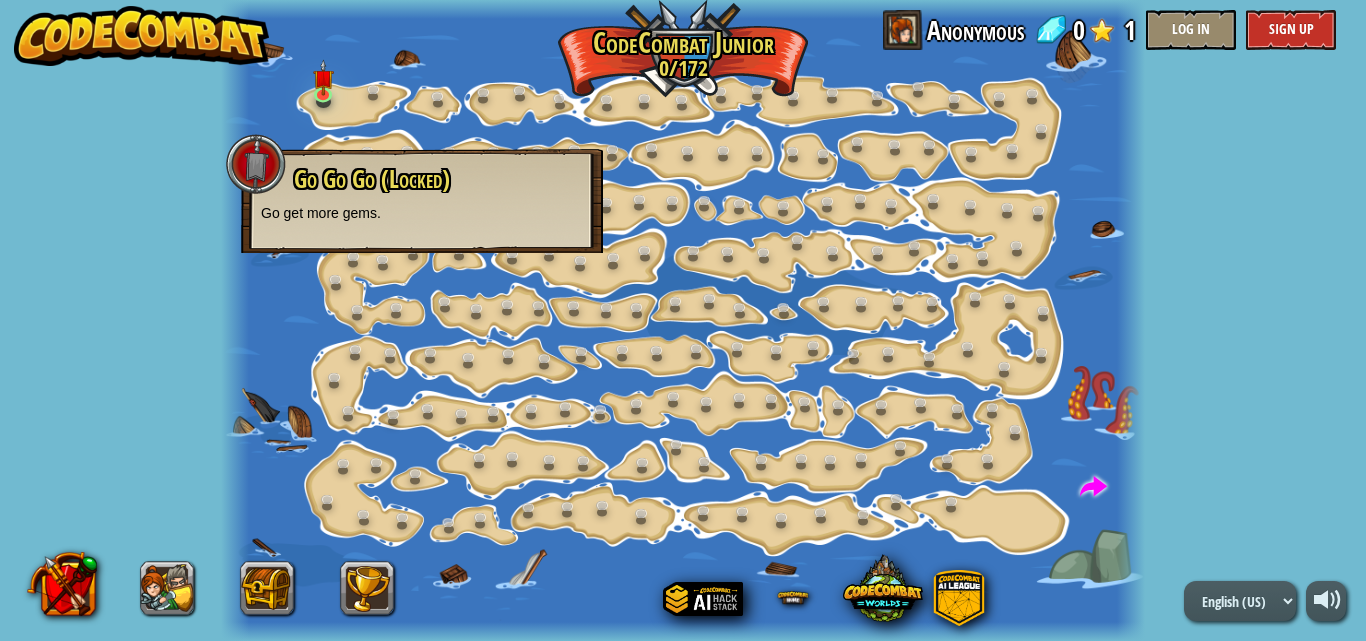 click on "Go Go Go (Locked) Go get more gems." at bounding box center (422, 201) 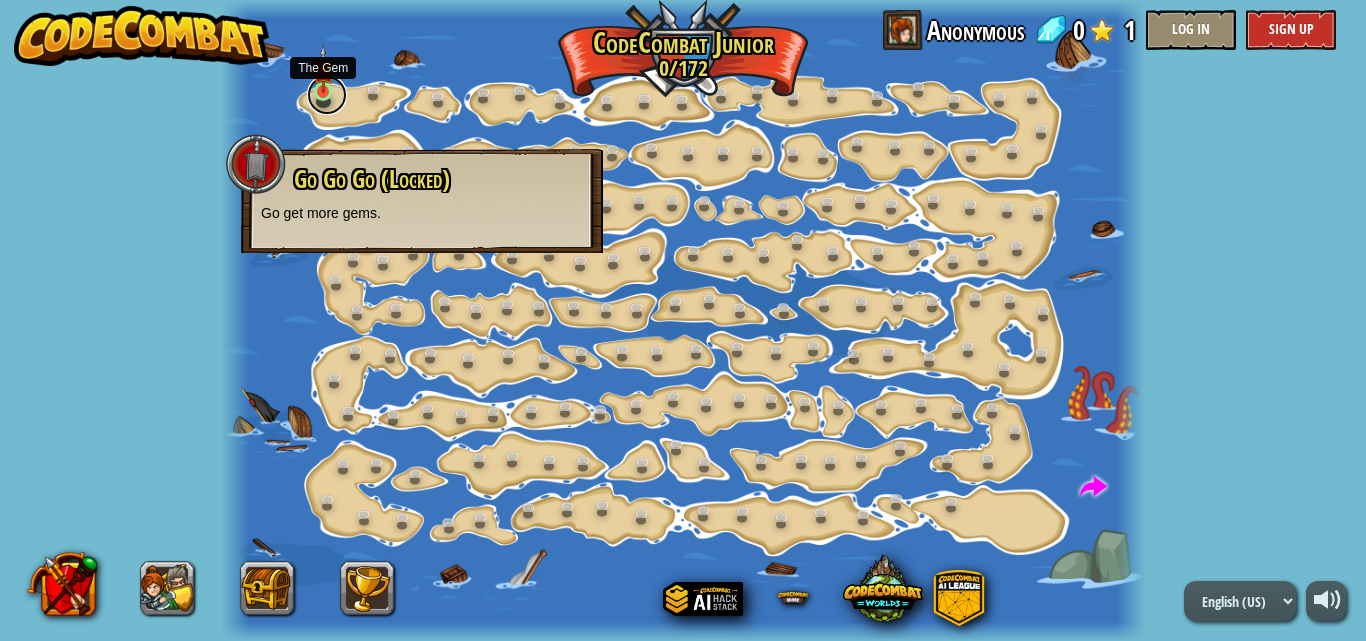 drag, startPoint x: 369, startPoint y: 244, endPoint x: 338, endPoint y: 85, distance: 161.99382 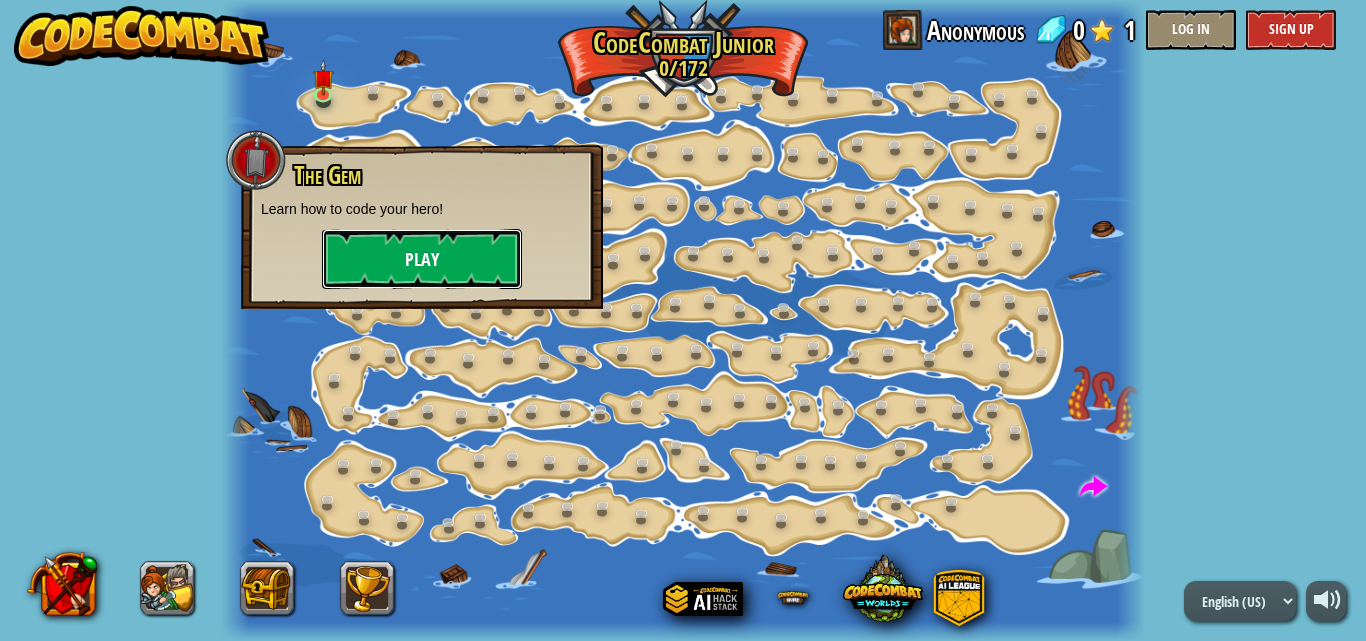 click on "Play" at bounding box center (422, 259) 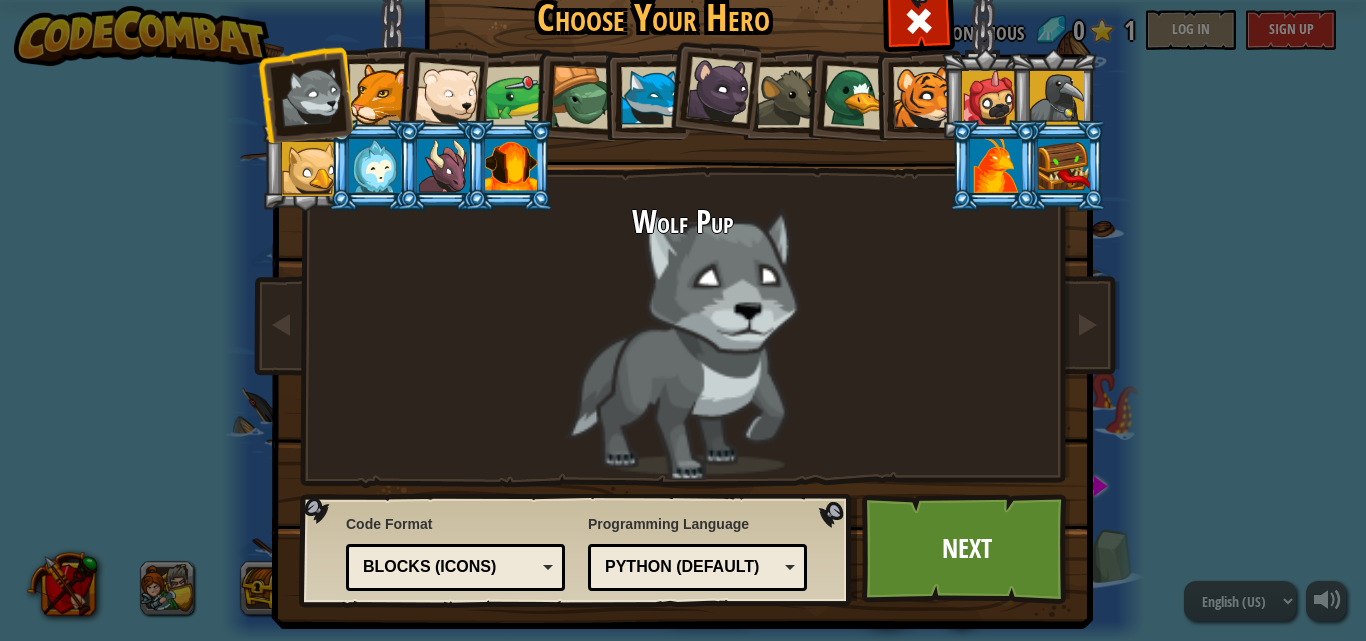 click at bounding box center (379, 94) 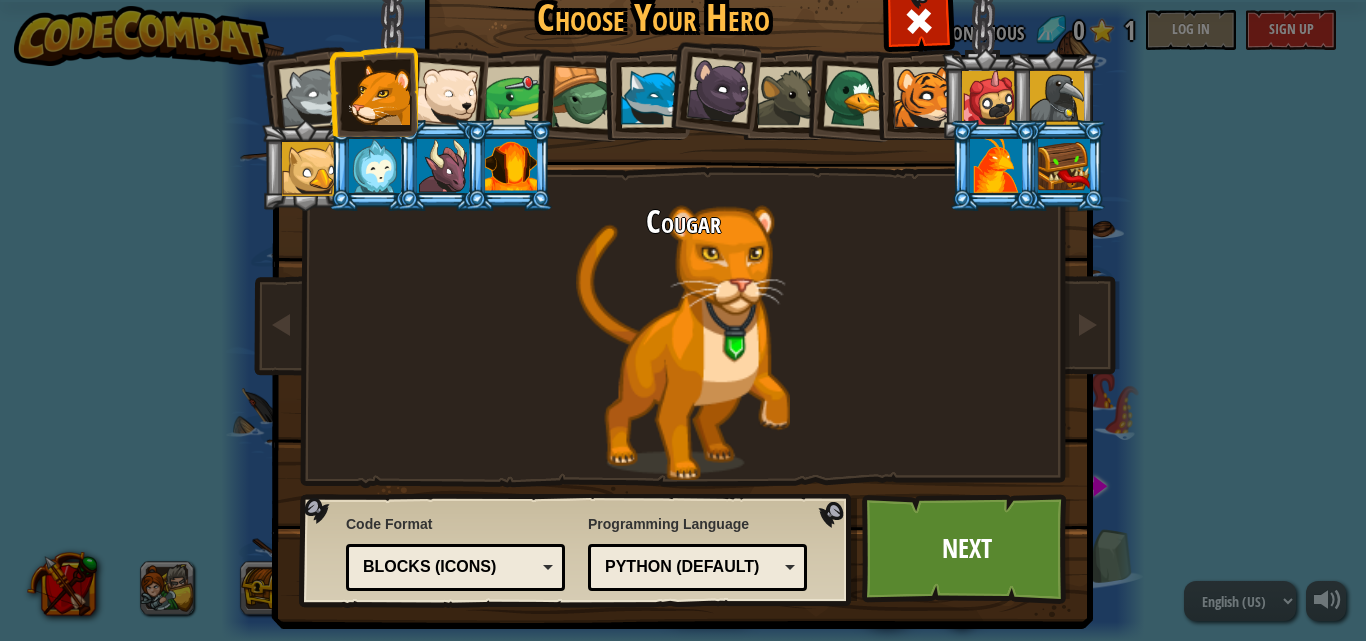 click at bounding box center (923, 97) 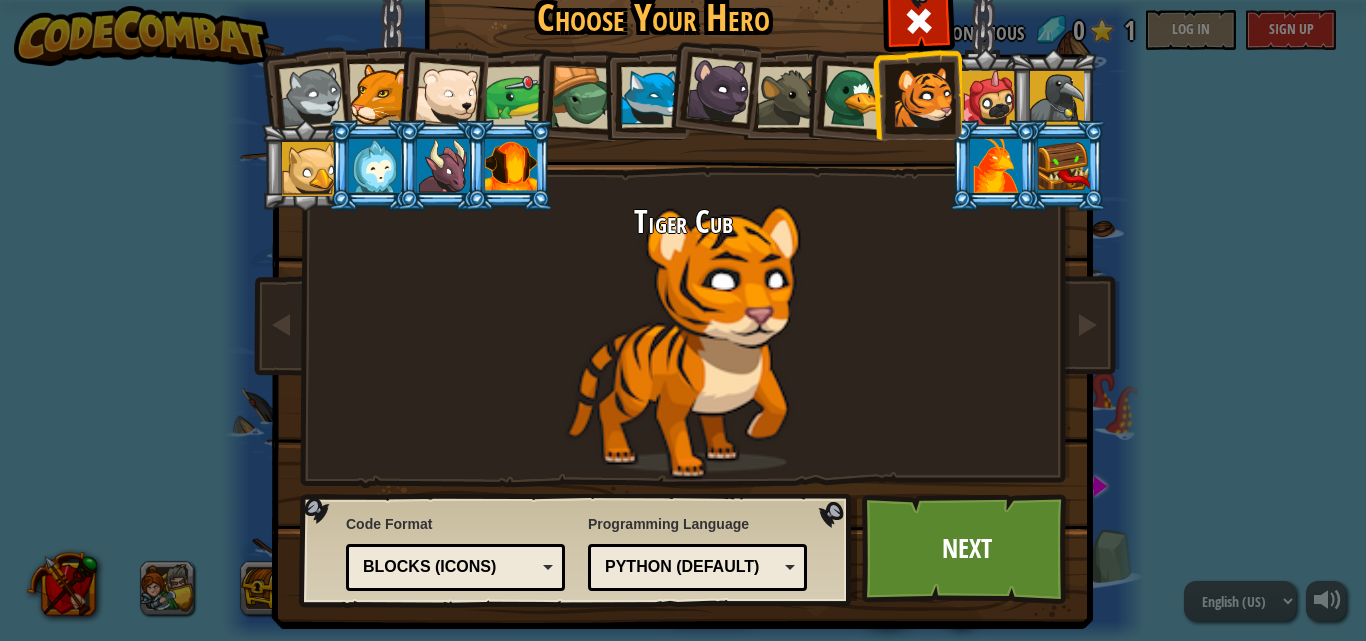 click at bounding box center (996, 166) 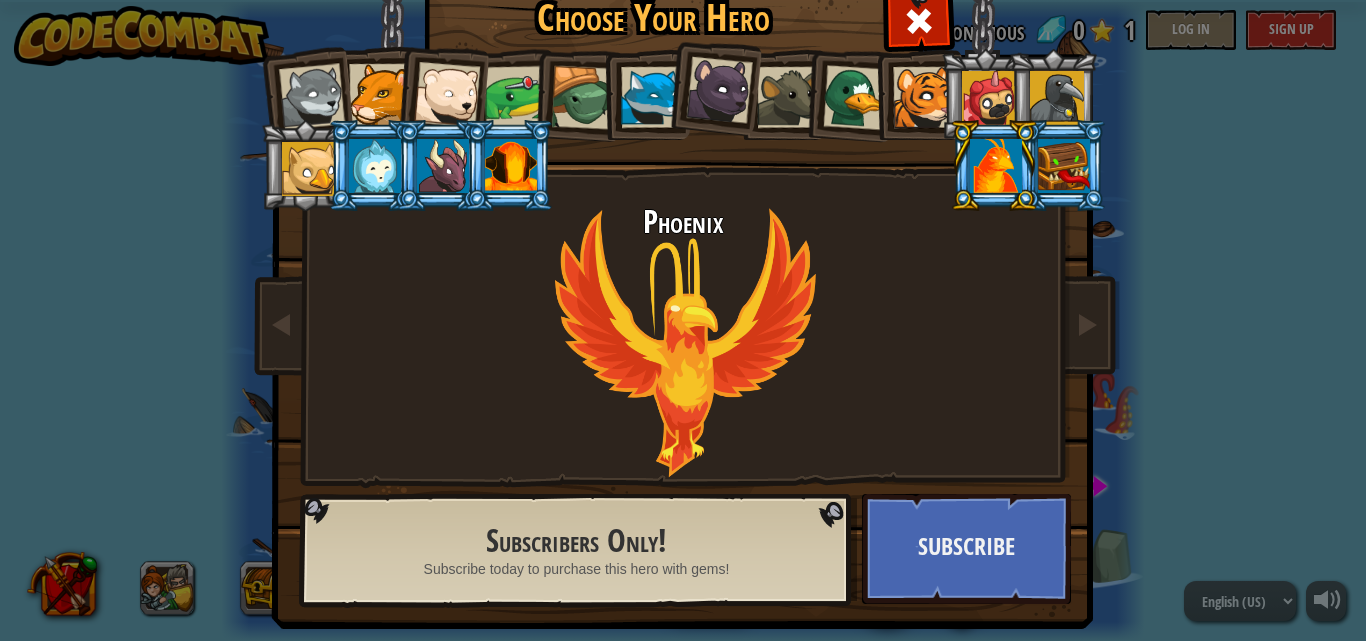 click at bounding box center (511, 166) 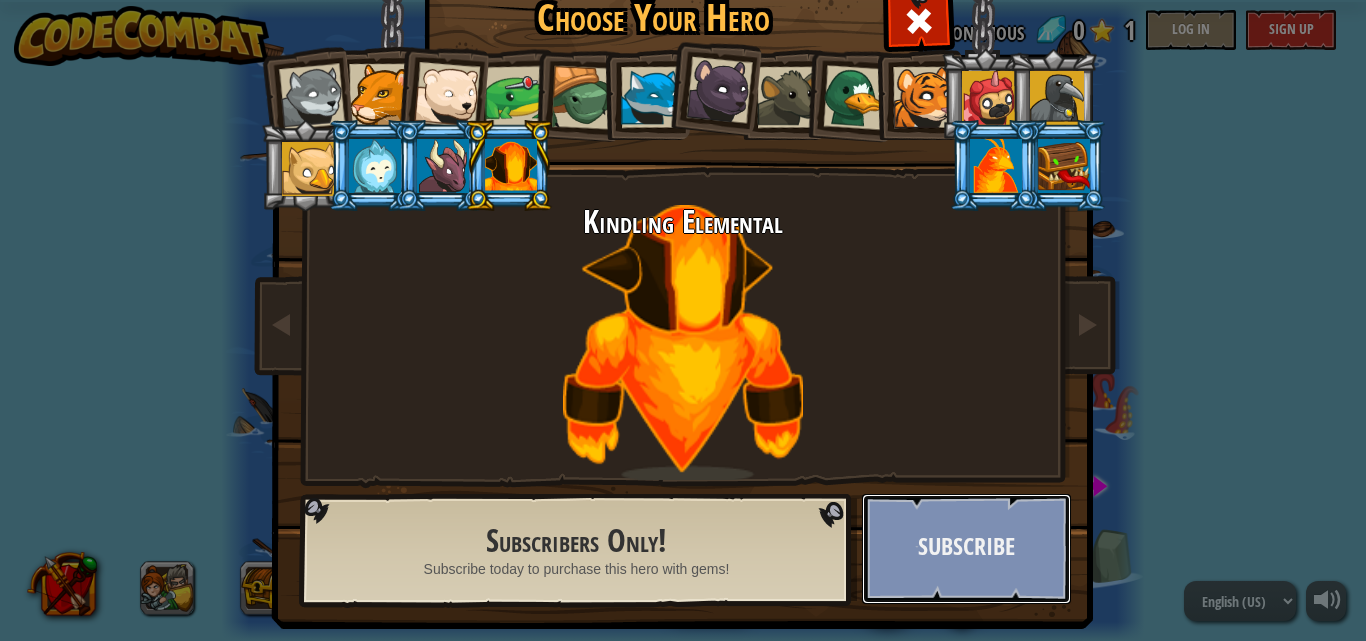 click on "Subscribe" at bounding box center [966, 549] 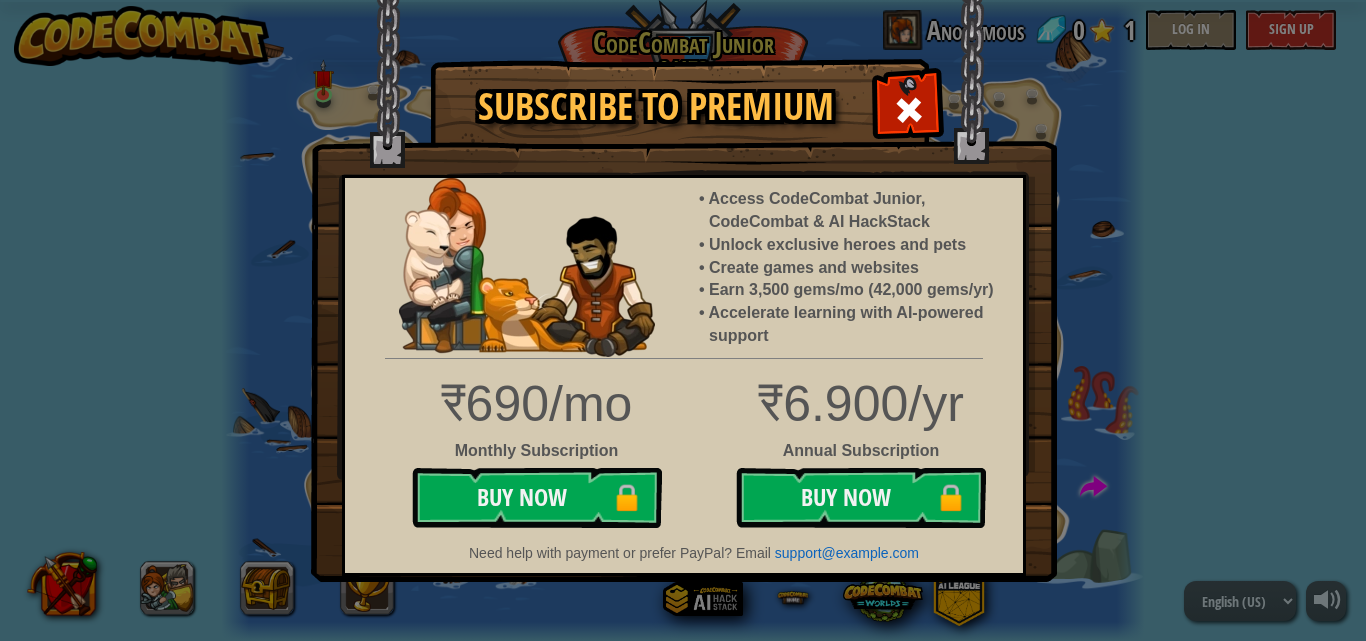 click at bounding box center [909, 110] 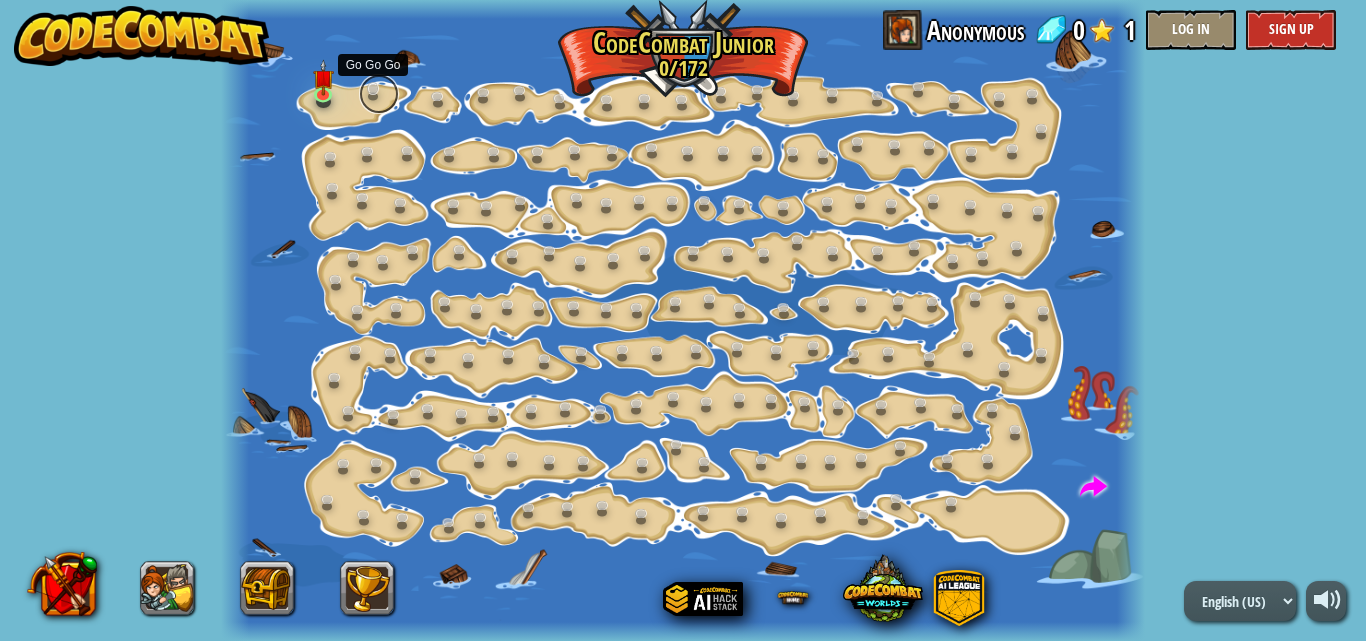click at bounding box center (379, 94) 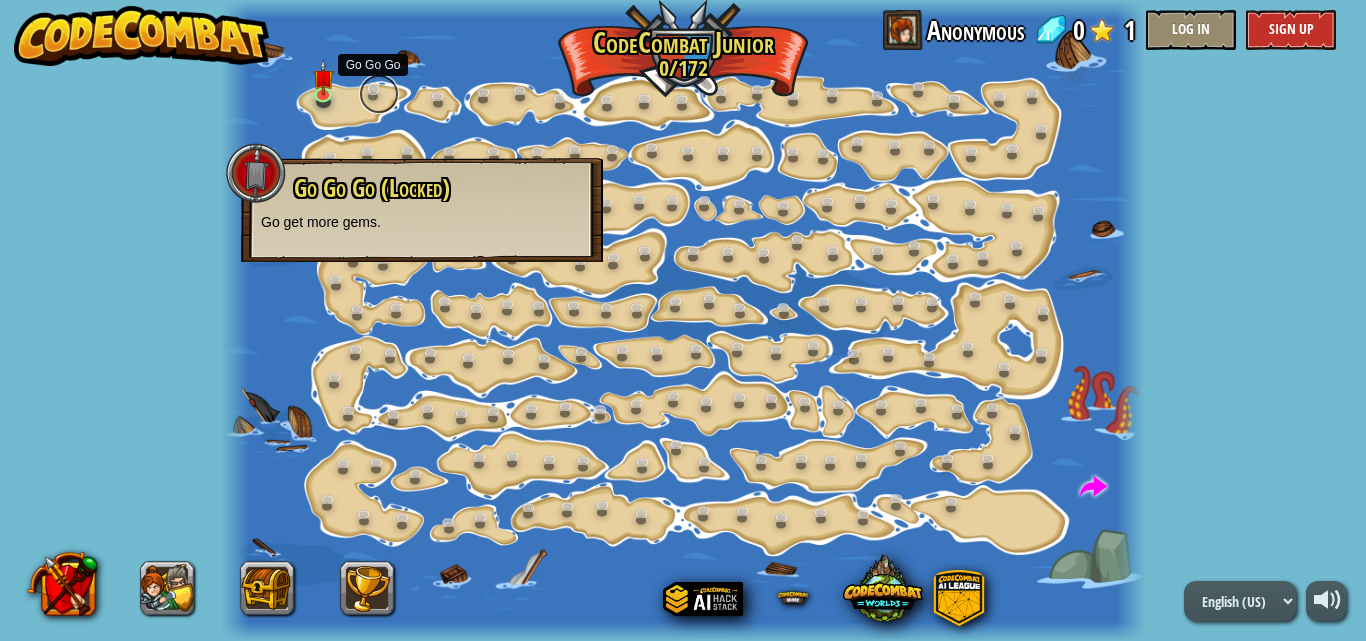 click at bounding box center (379, 94) 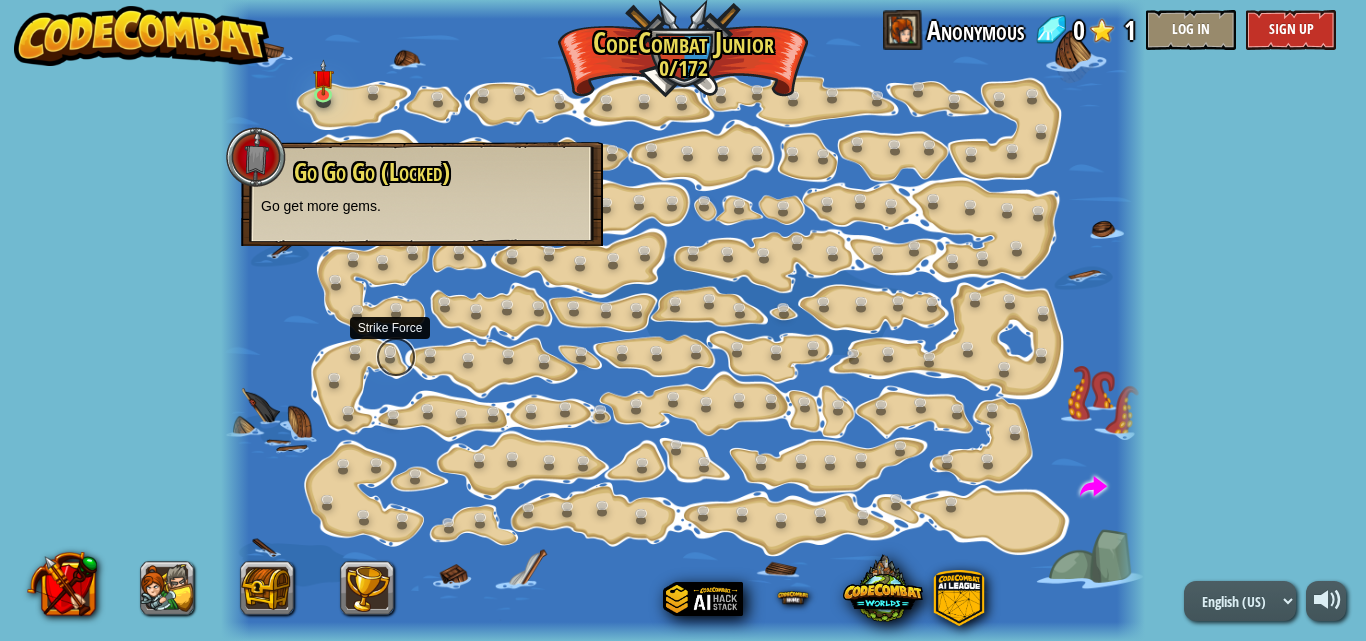 click at bounding box center [396, 357] 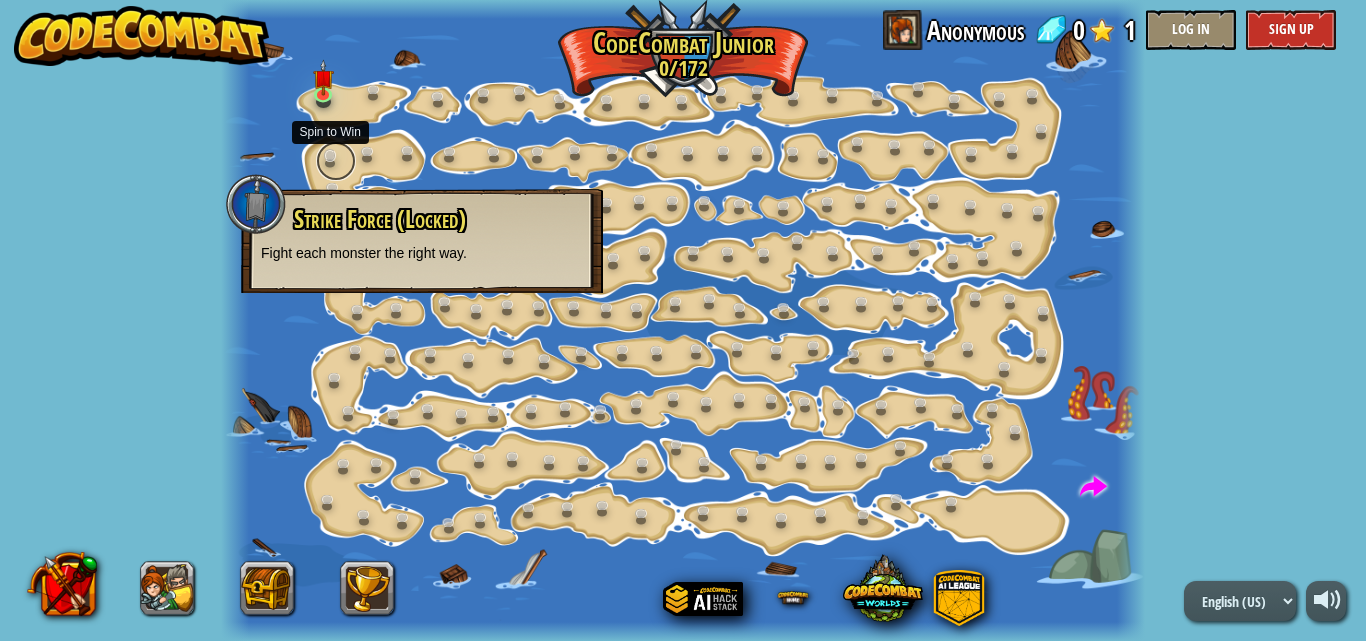 click at bounding box center [336, 161] 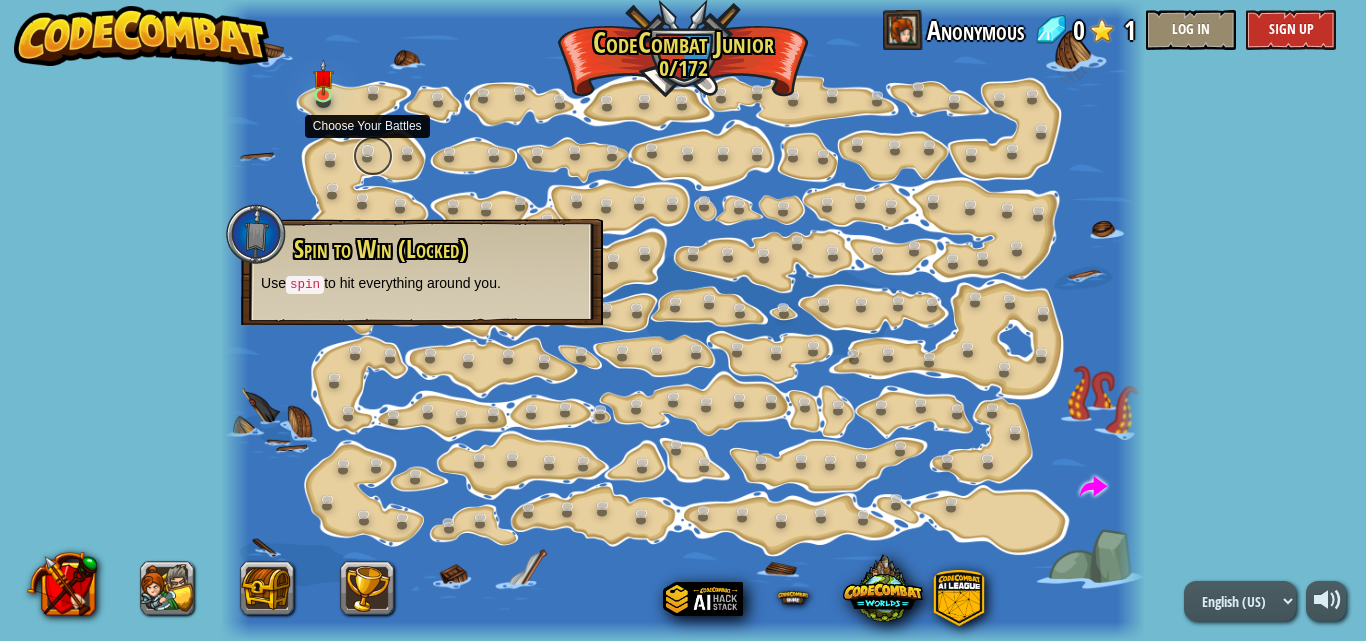 click at bounding box center (373, 156) 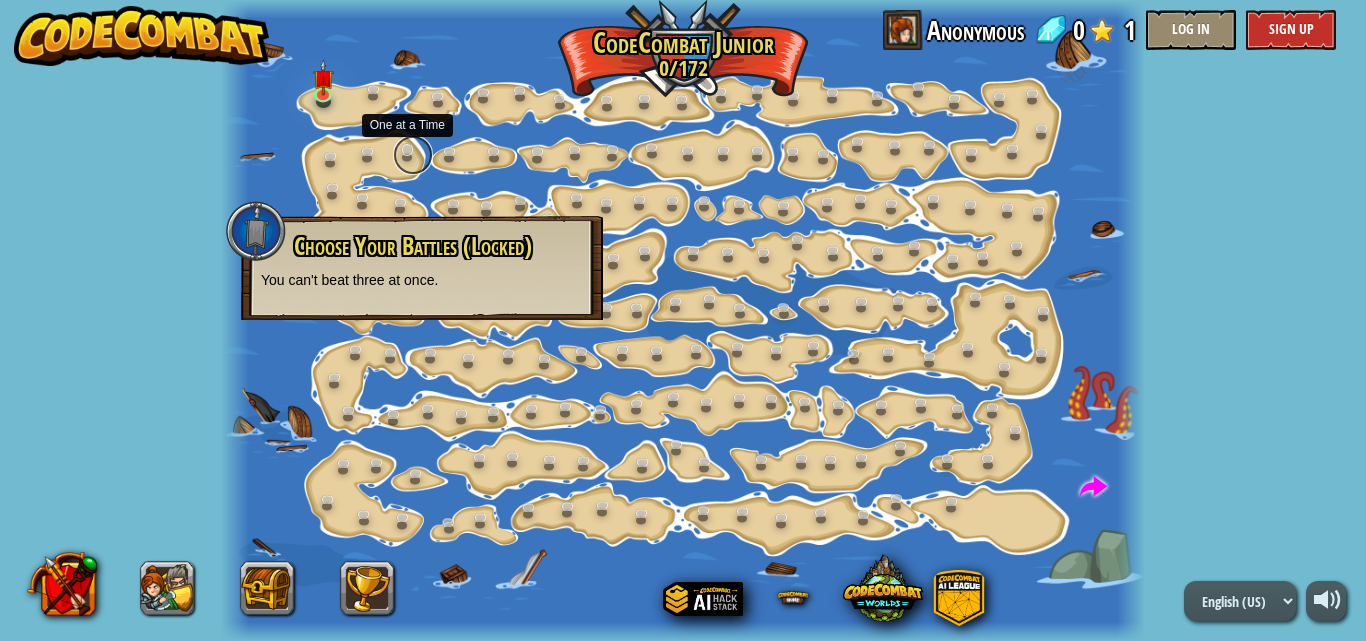click at bounding box center [413, 155] 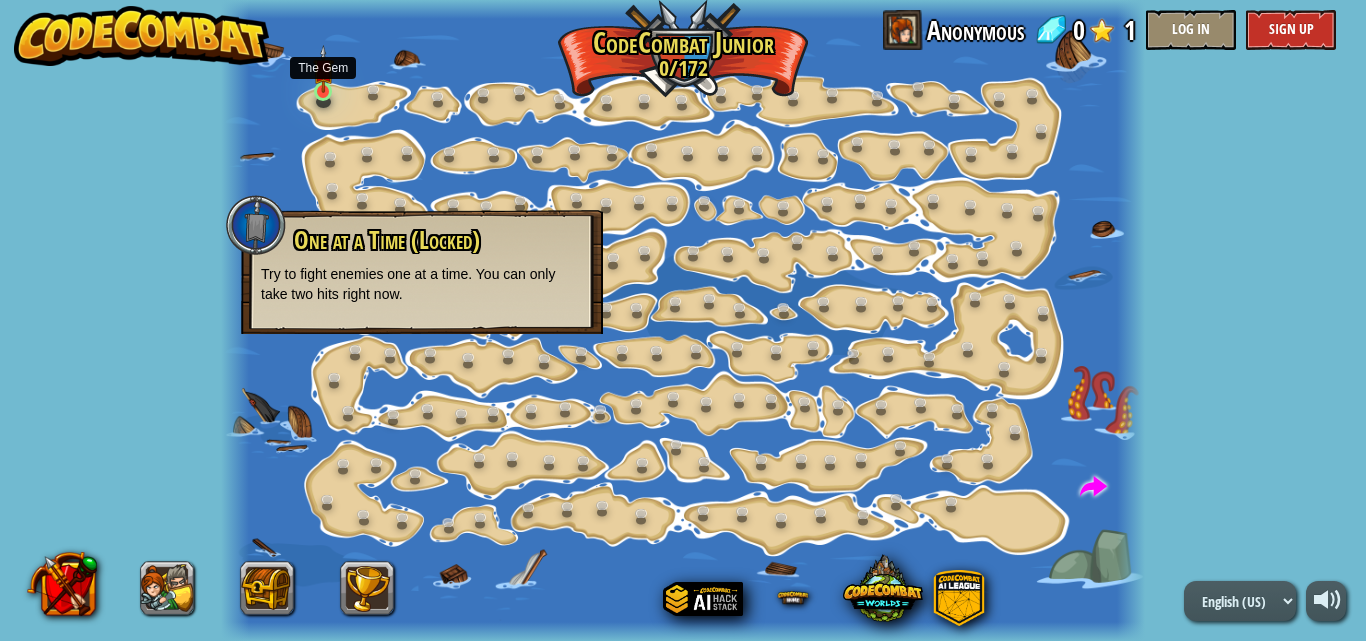 click at bounding box center (323, 69) 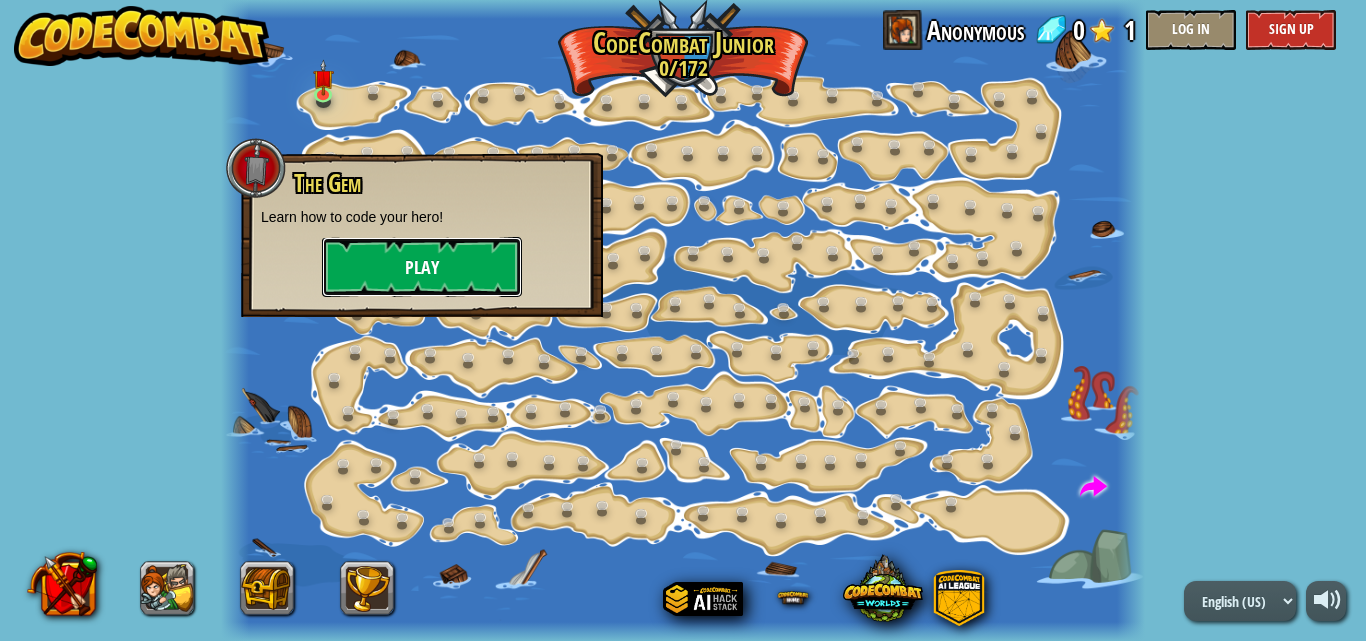 click on "Play" at bounding box center [422, 267] 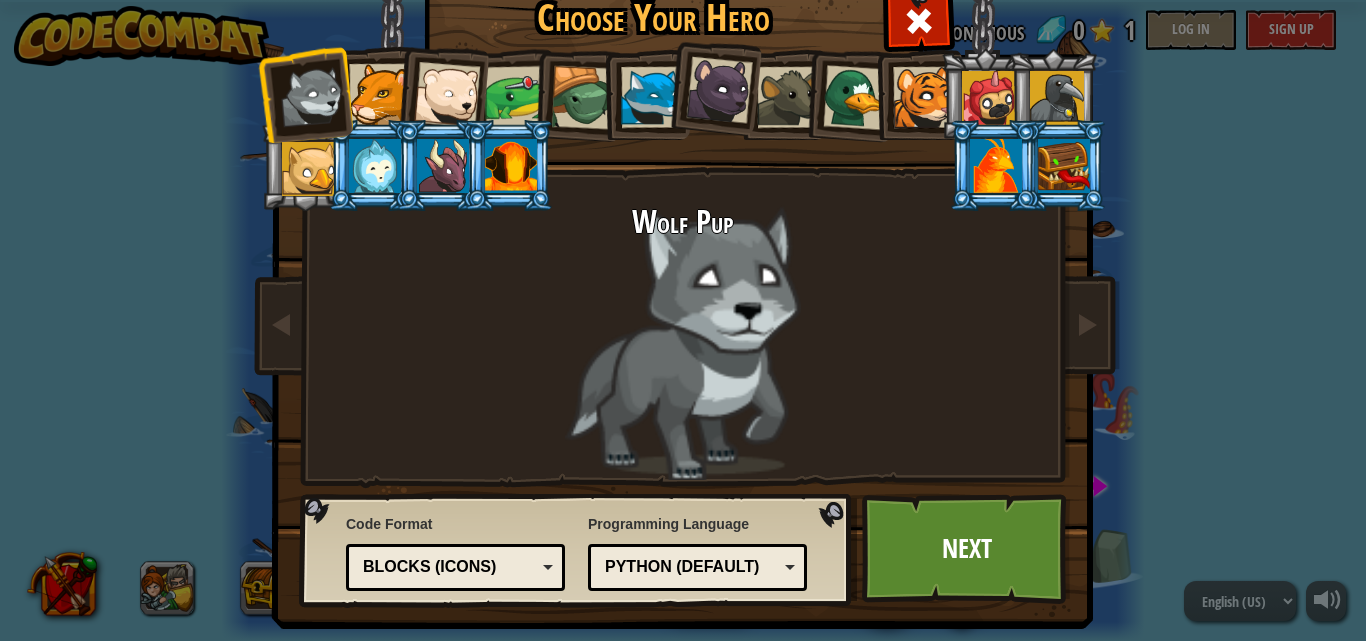 click at bounding box center (511, 166) 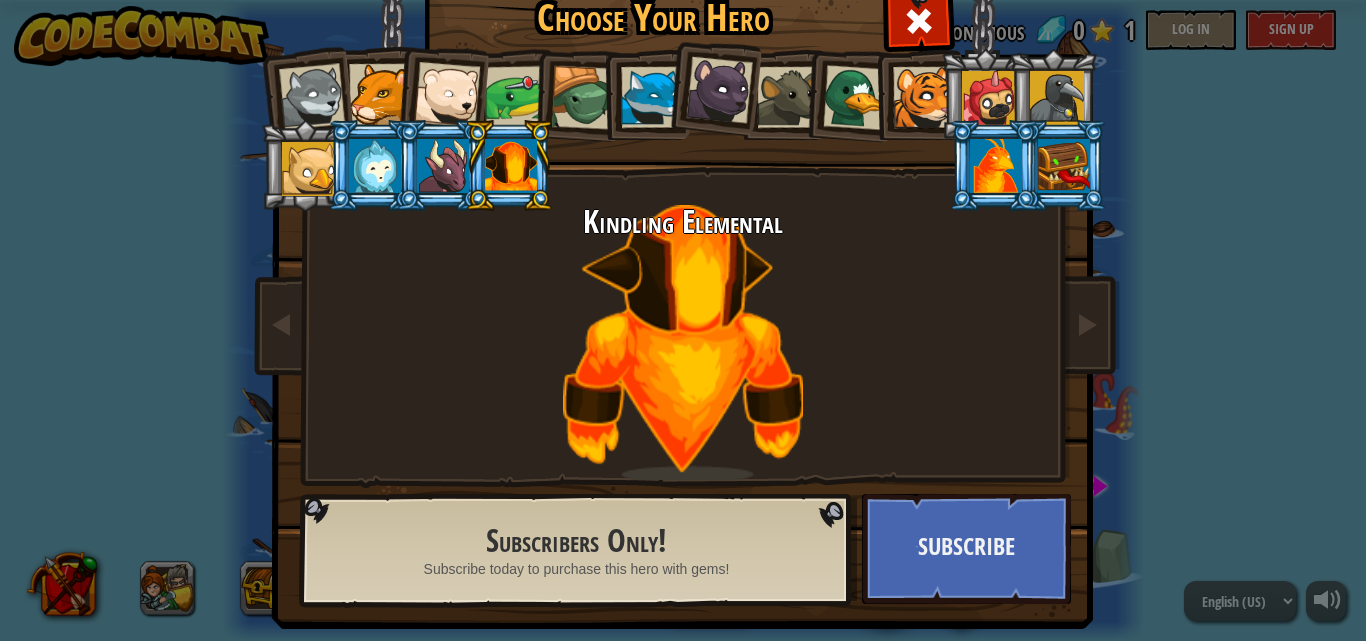 drag, startPoint x: 302, startPoint y: 78, endPoint x: 341, endPoint y: 162, distance: 92.61209 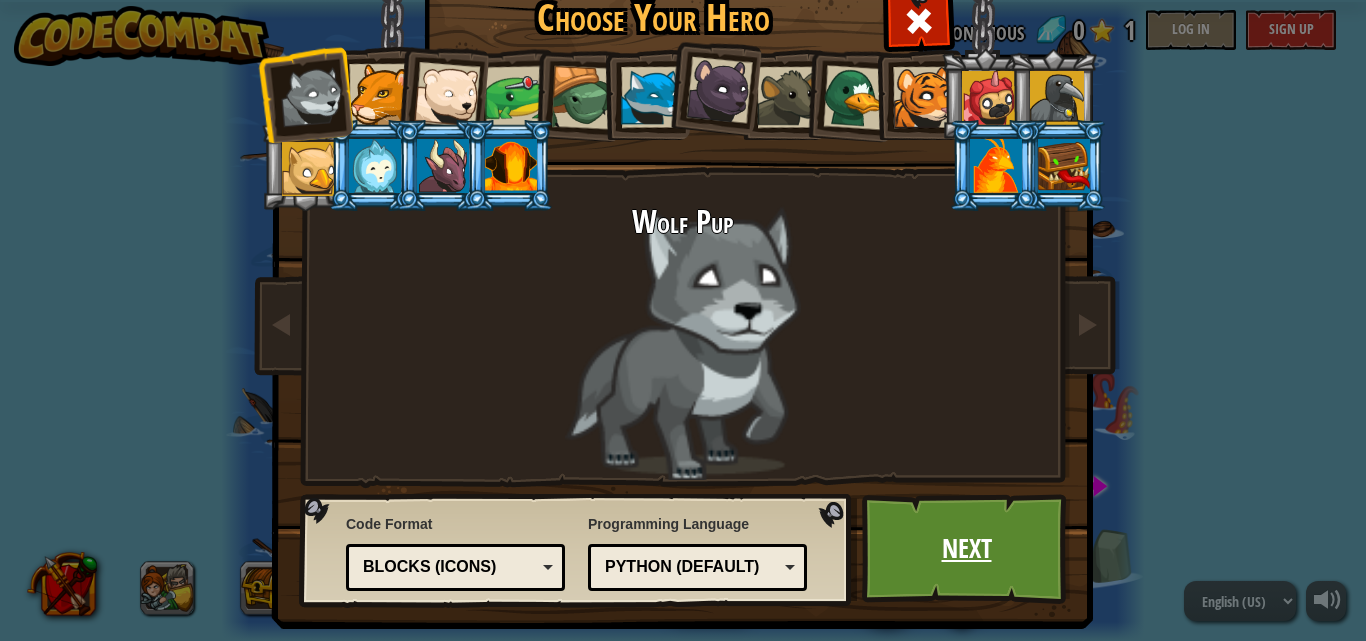 click on "Next" at bounding box center (966, 549) 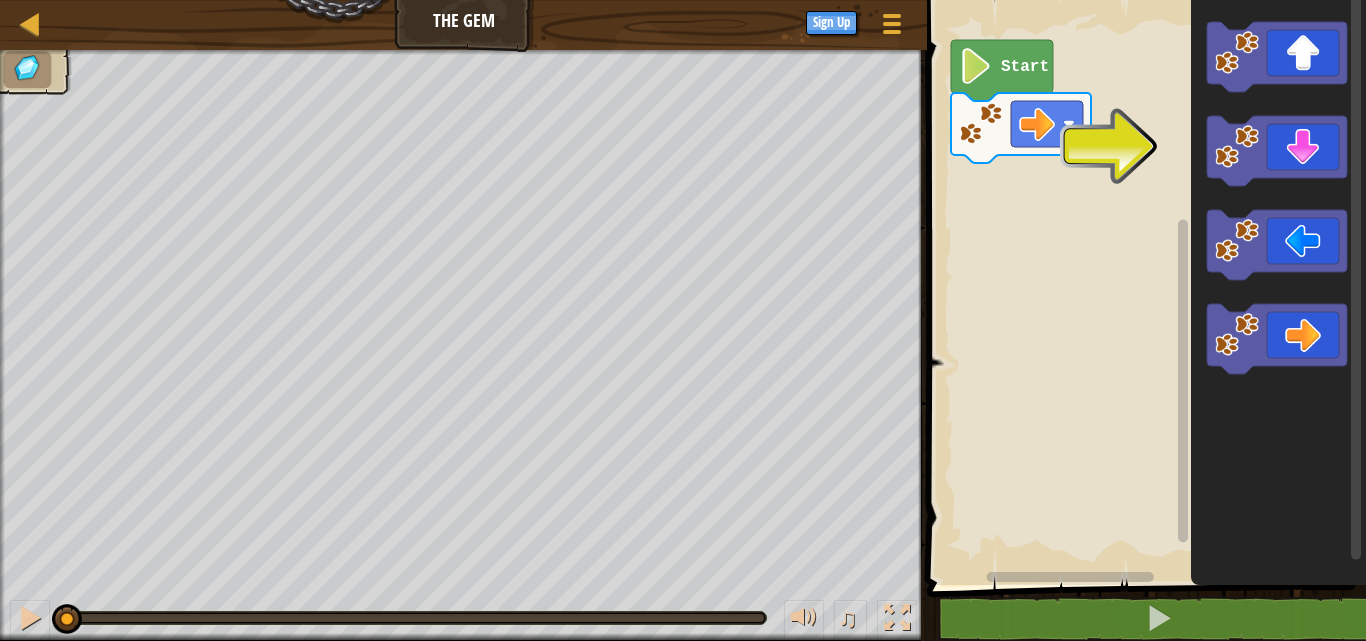 click 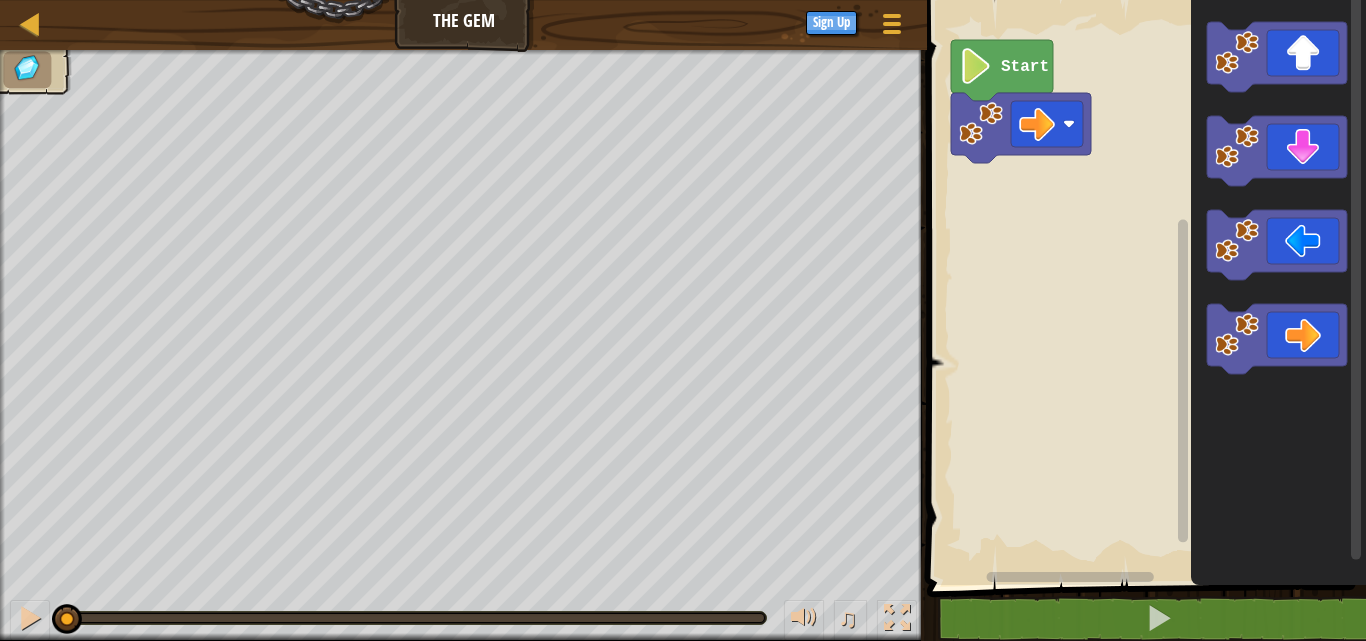 click 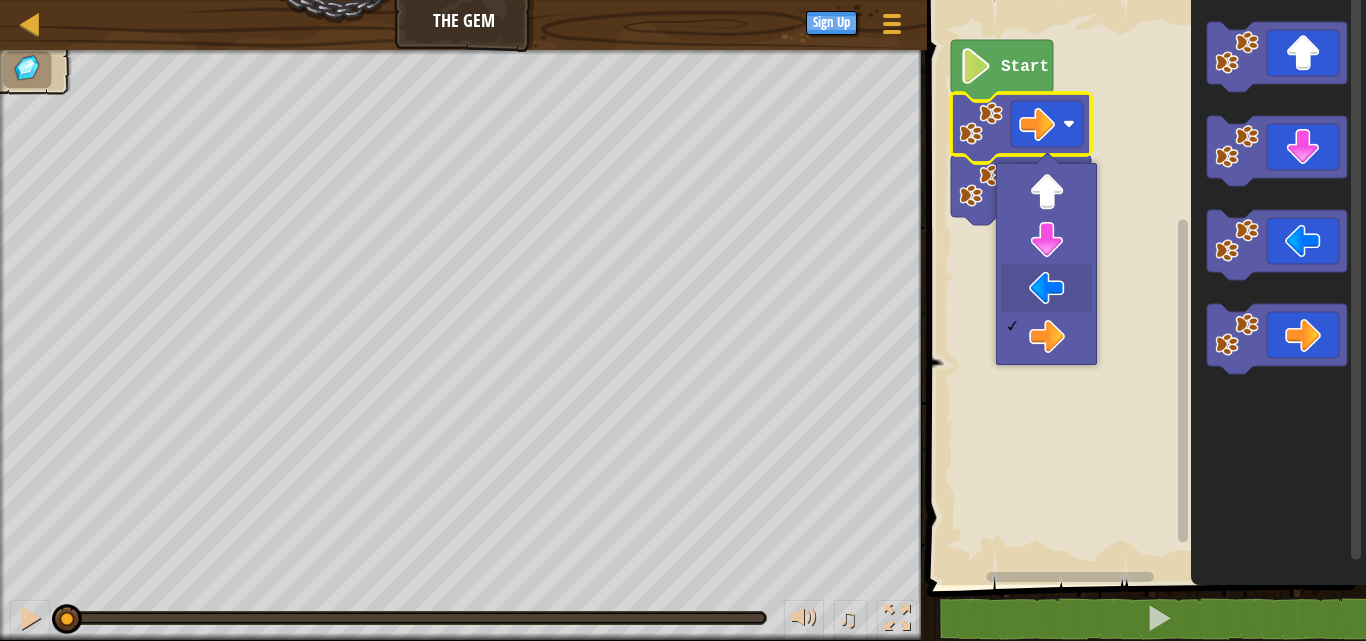 click 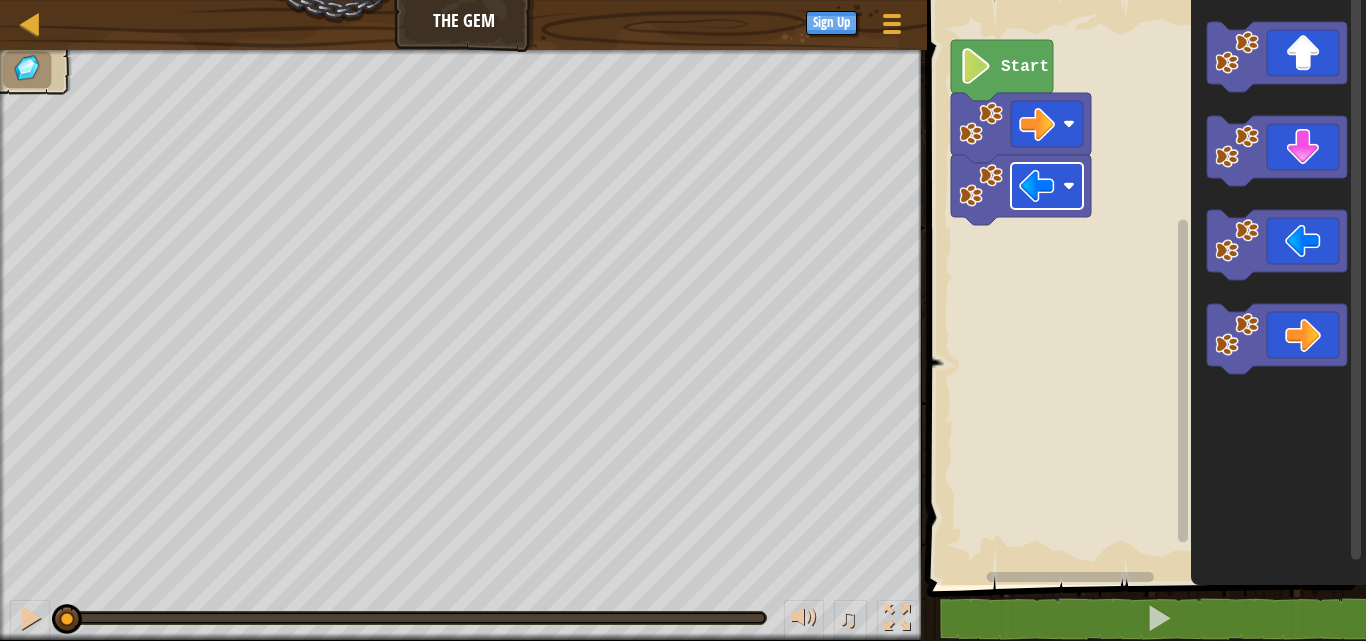 click 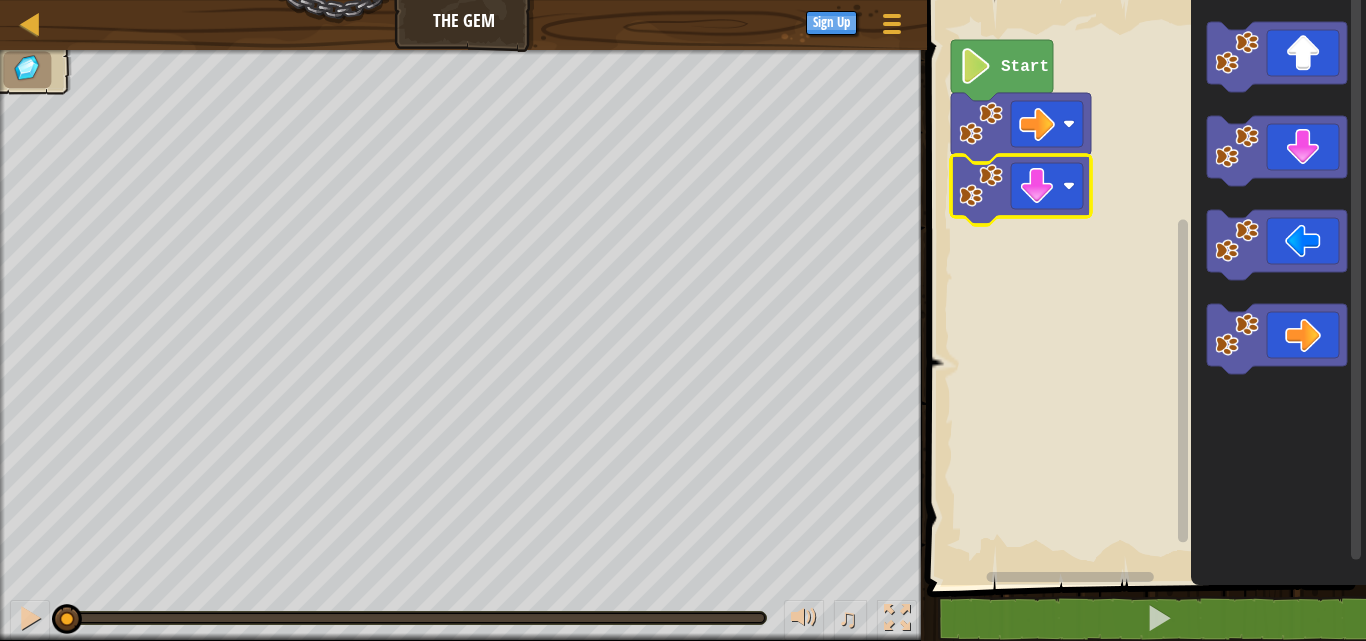 click on "Start" 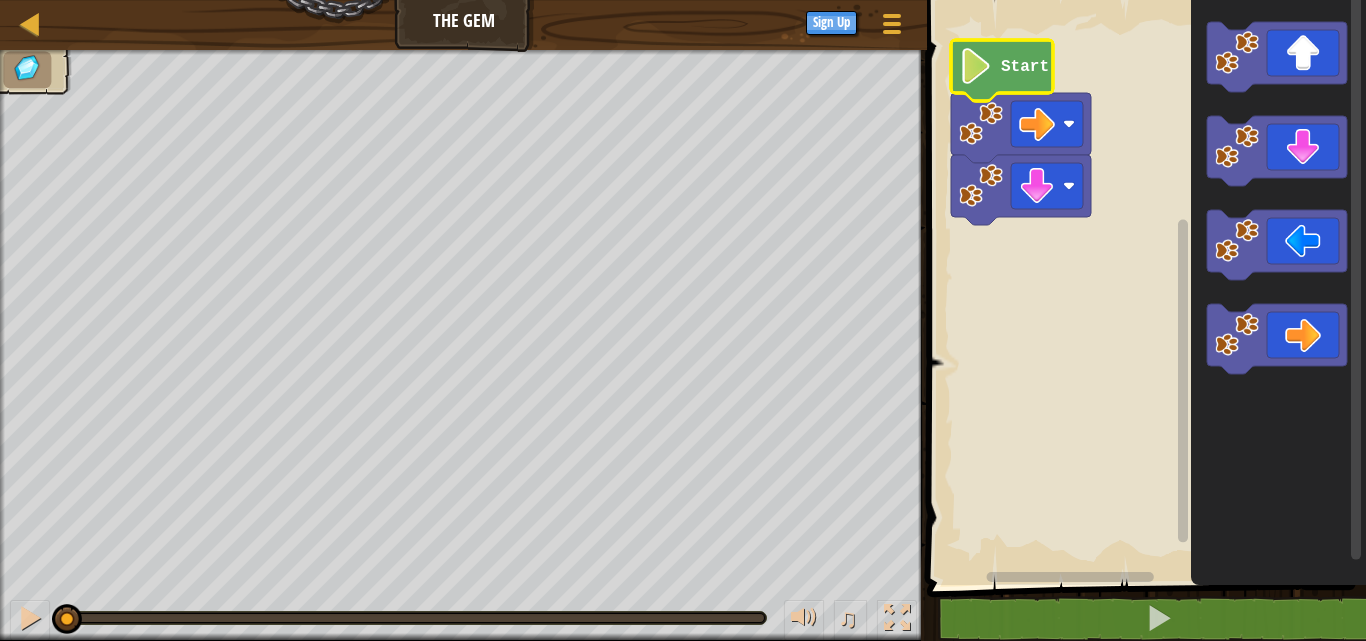 click 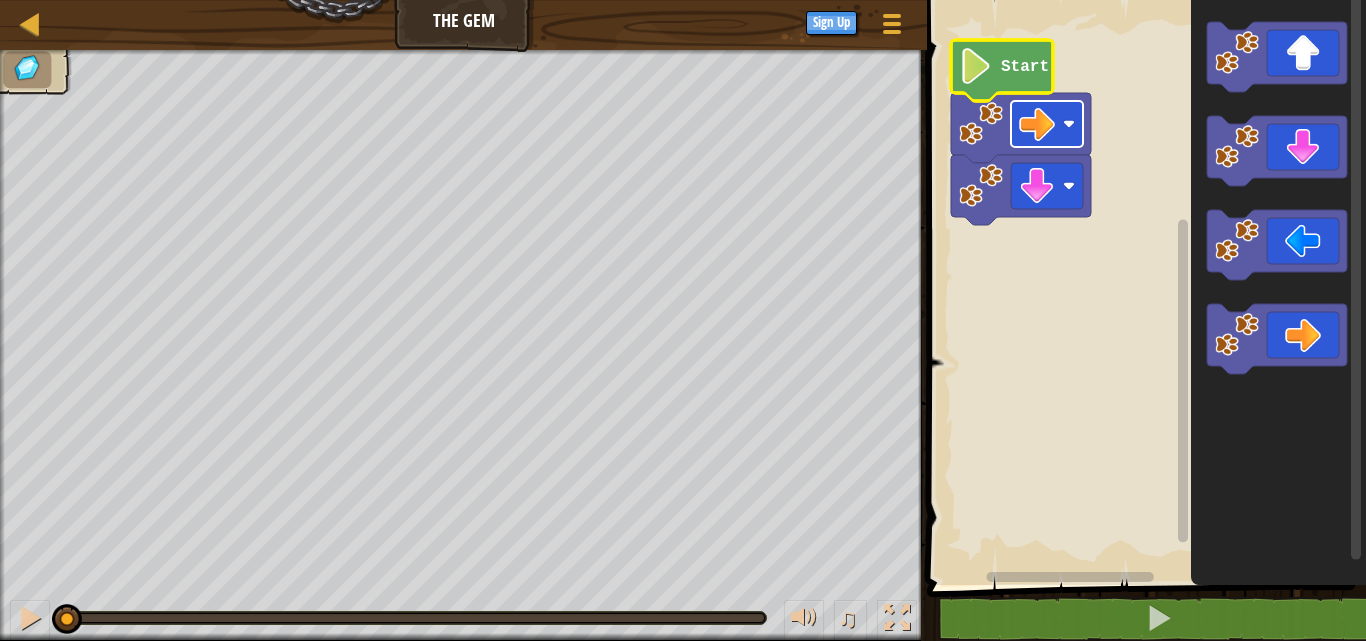 click 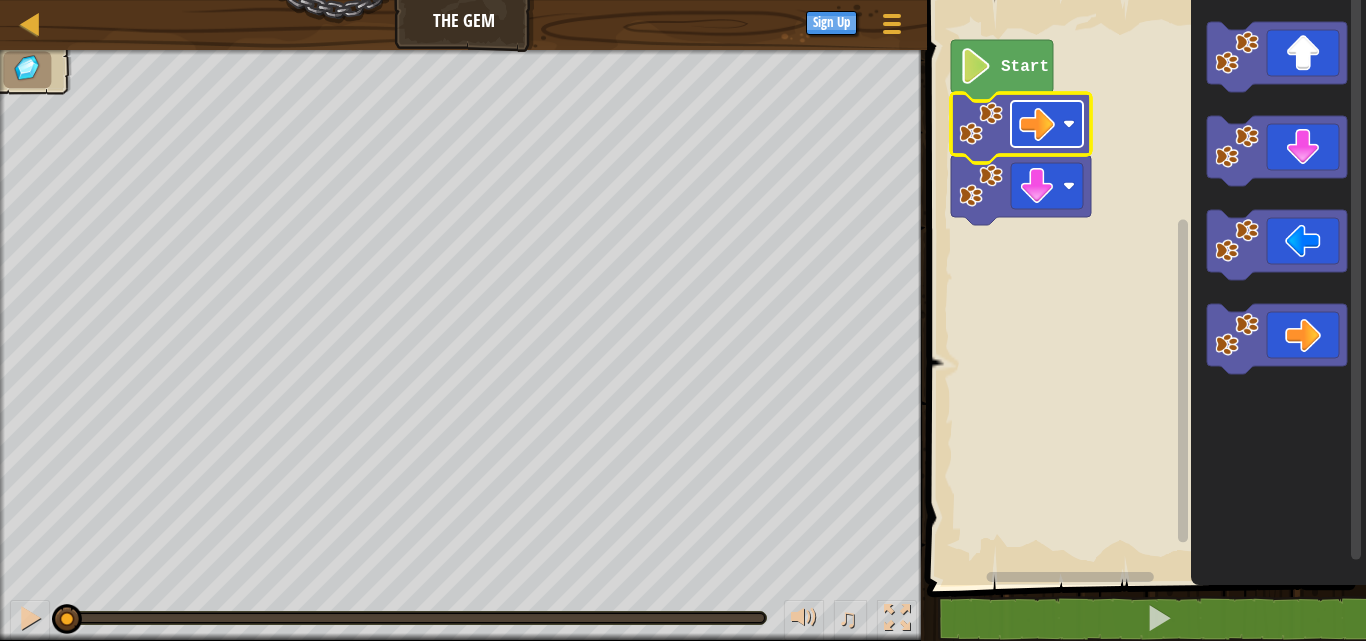 click 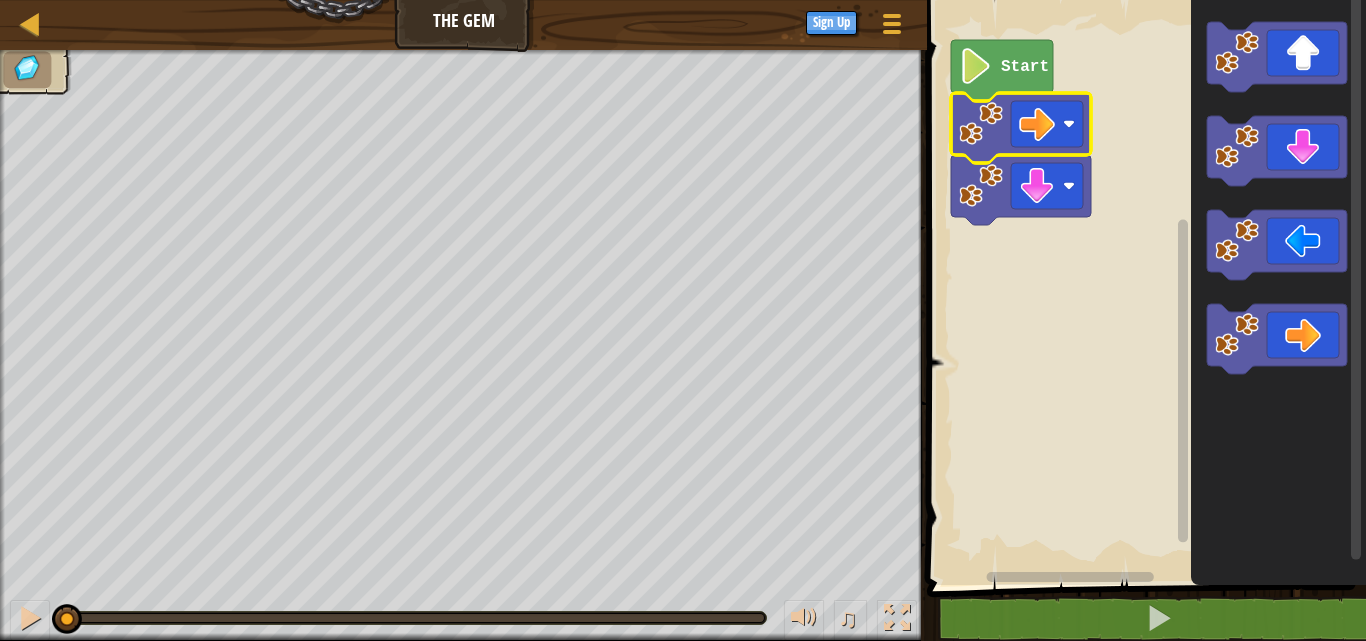 click 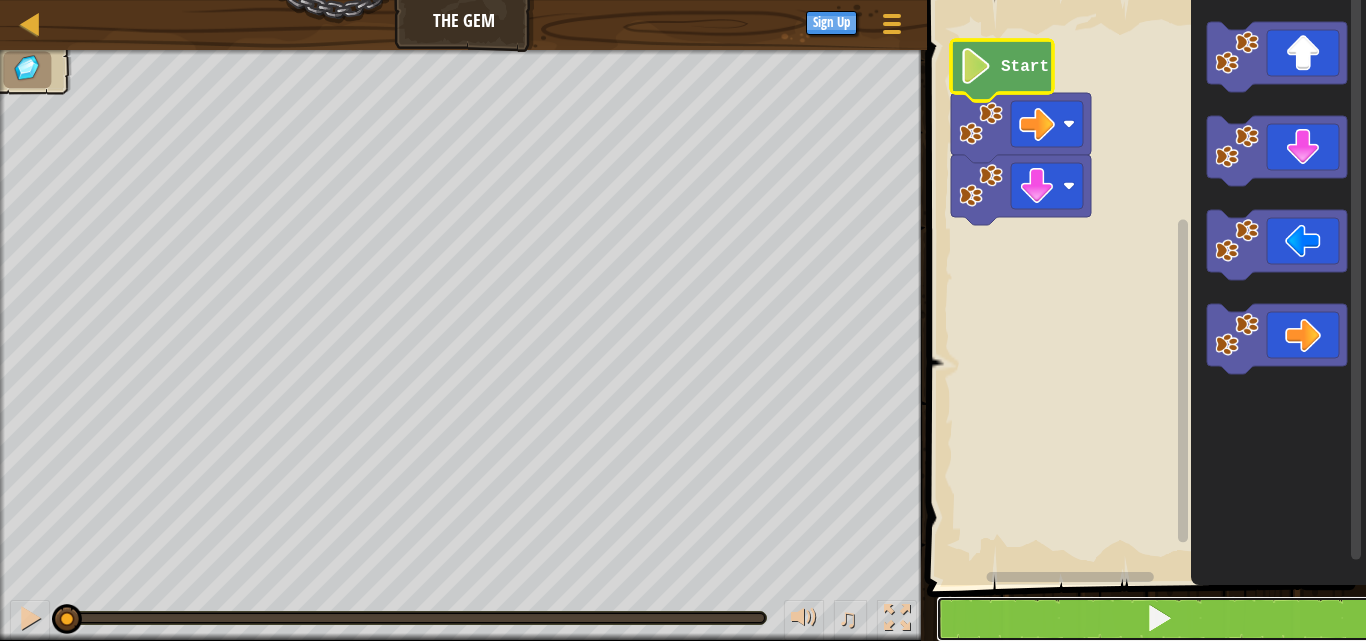 click at bounding box center (1158, 619) 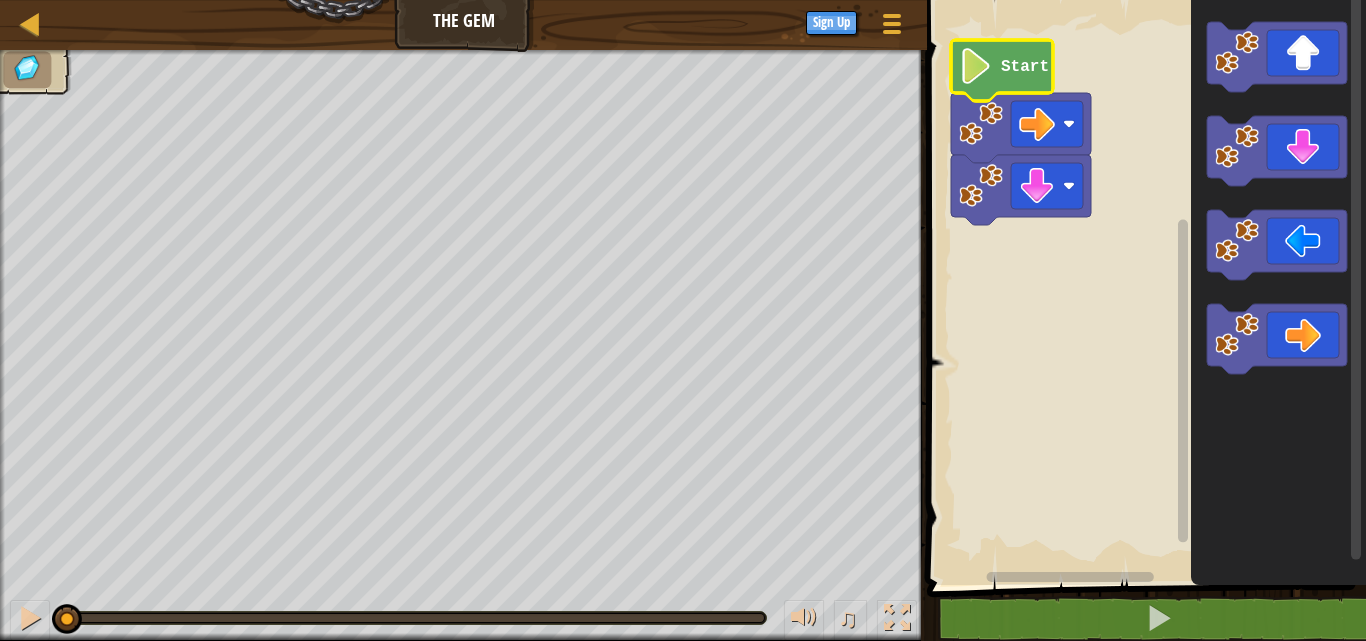 click 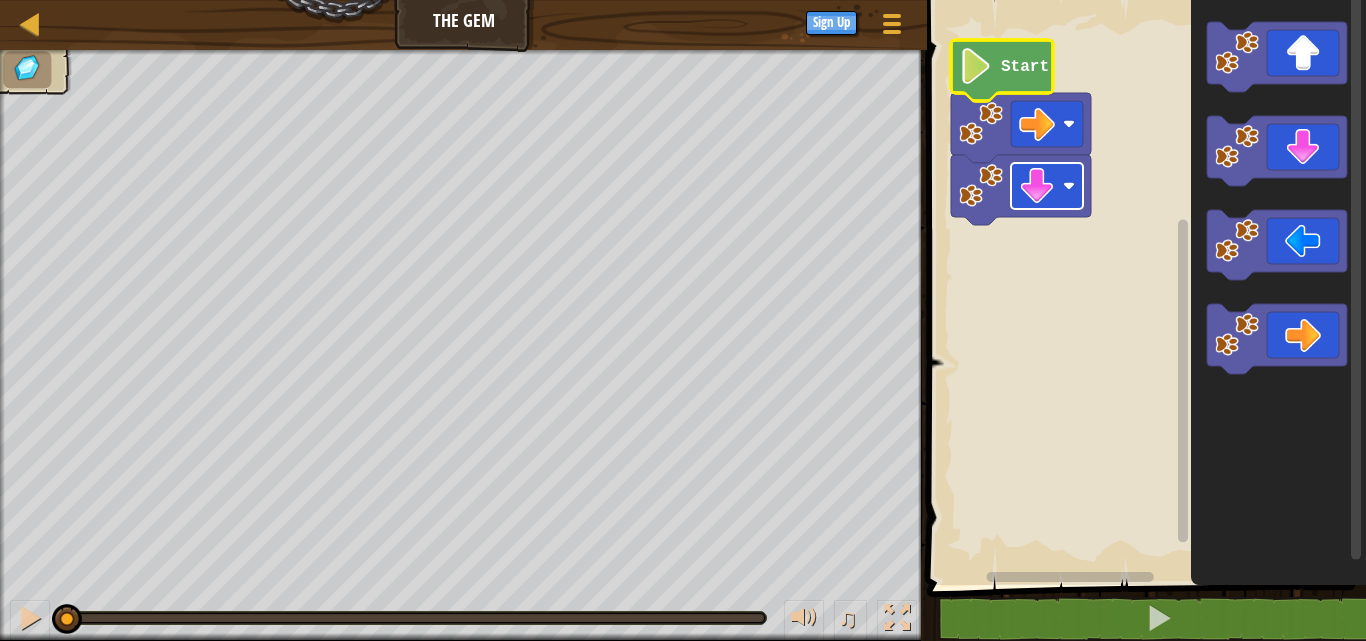 click 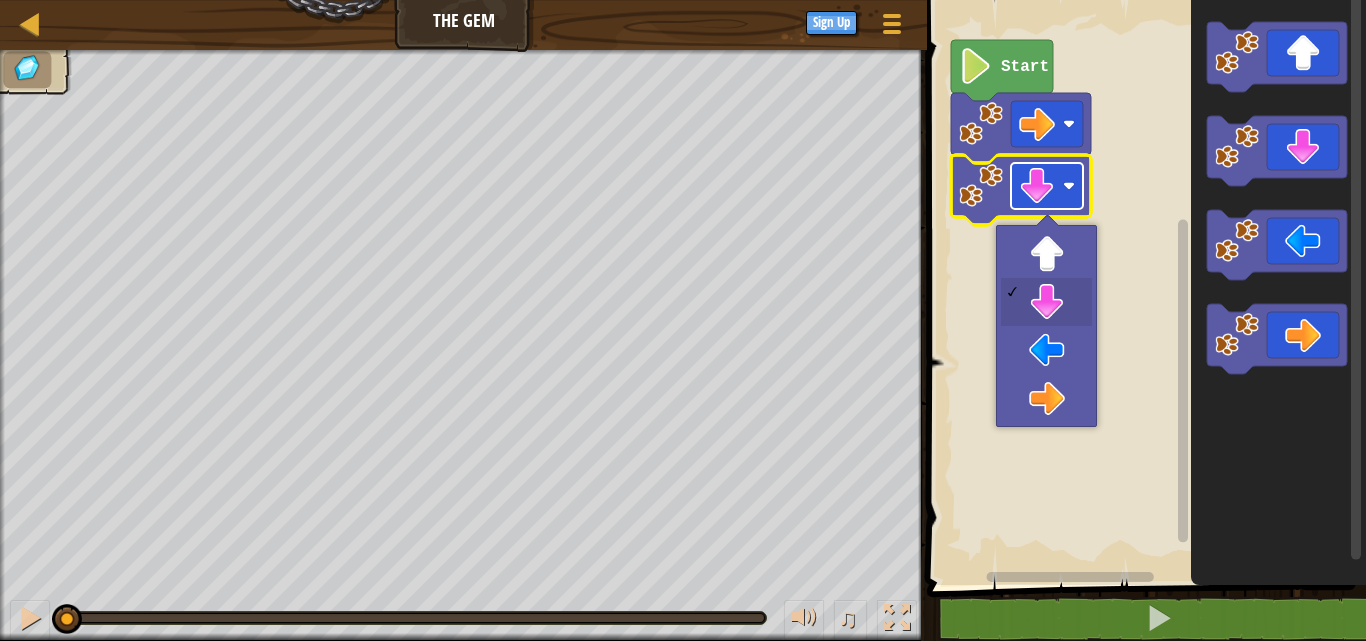 click 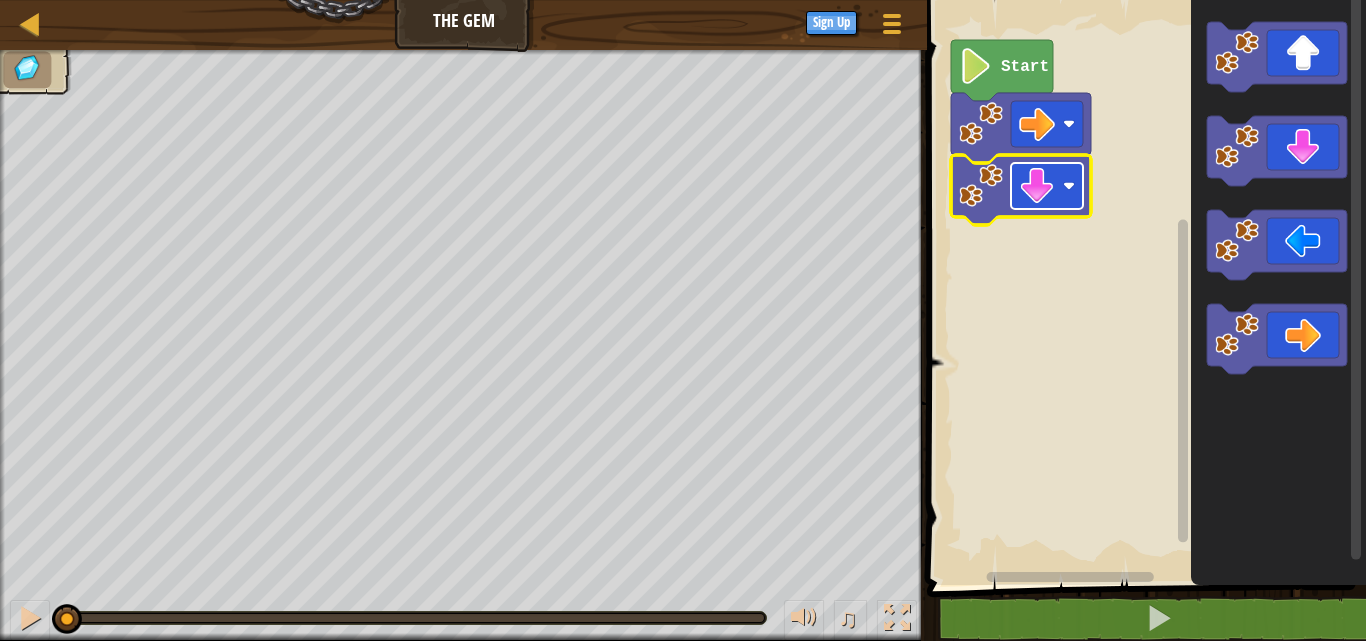 click 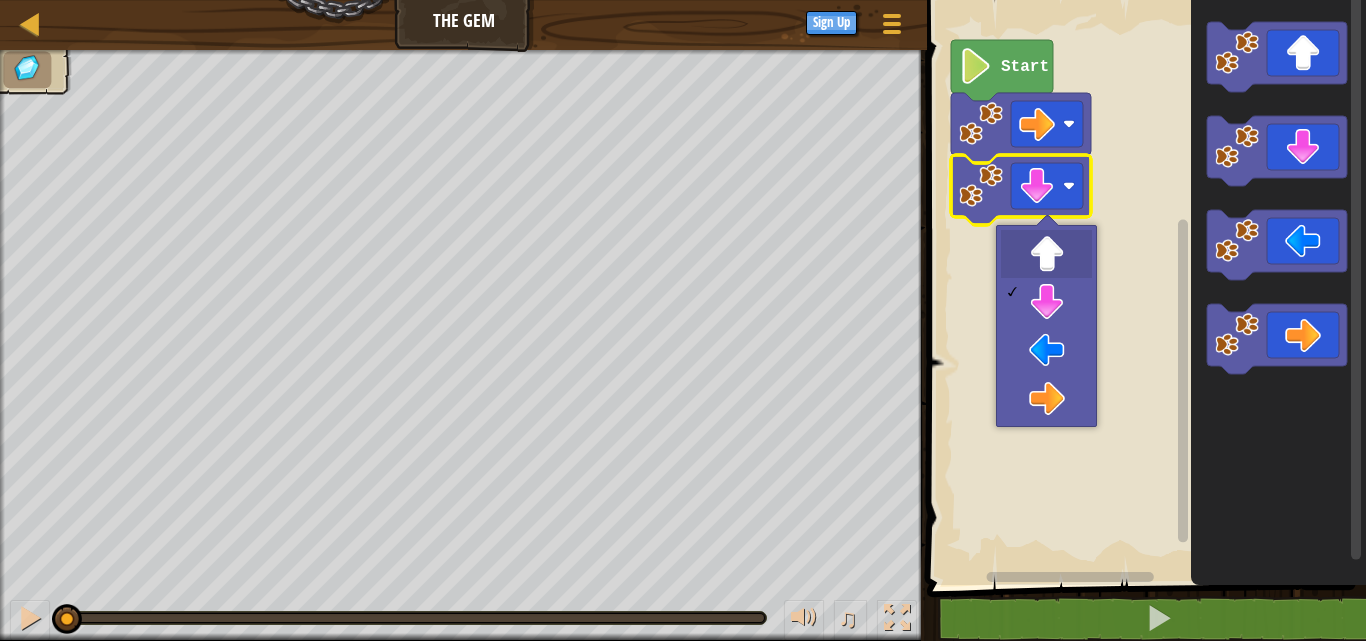 click 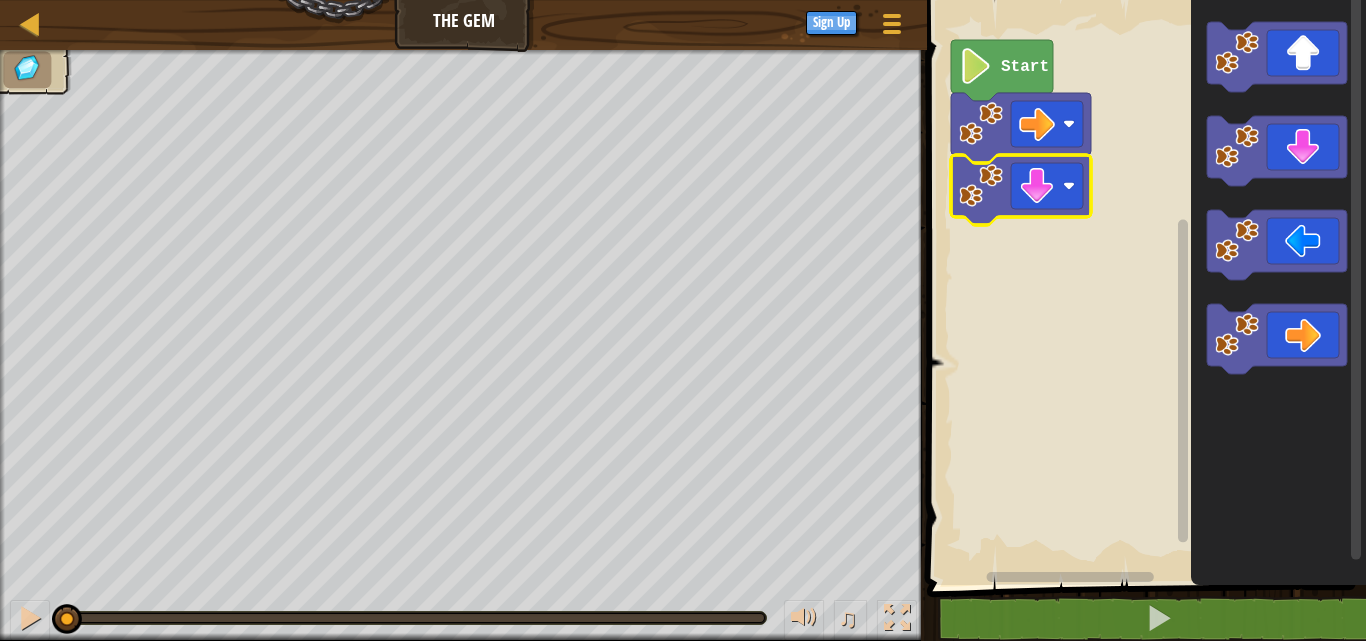 click 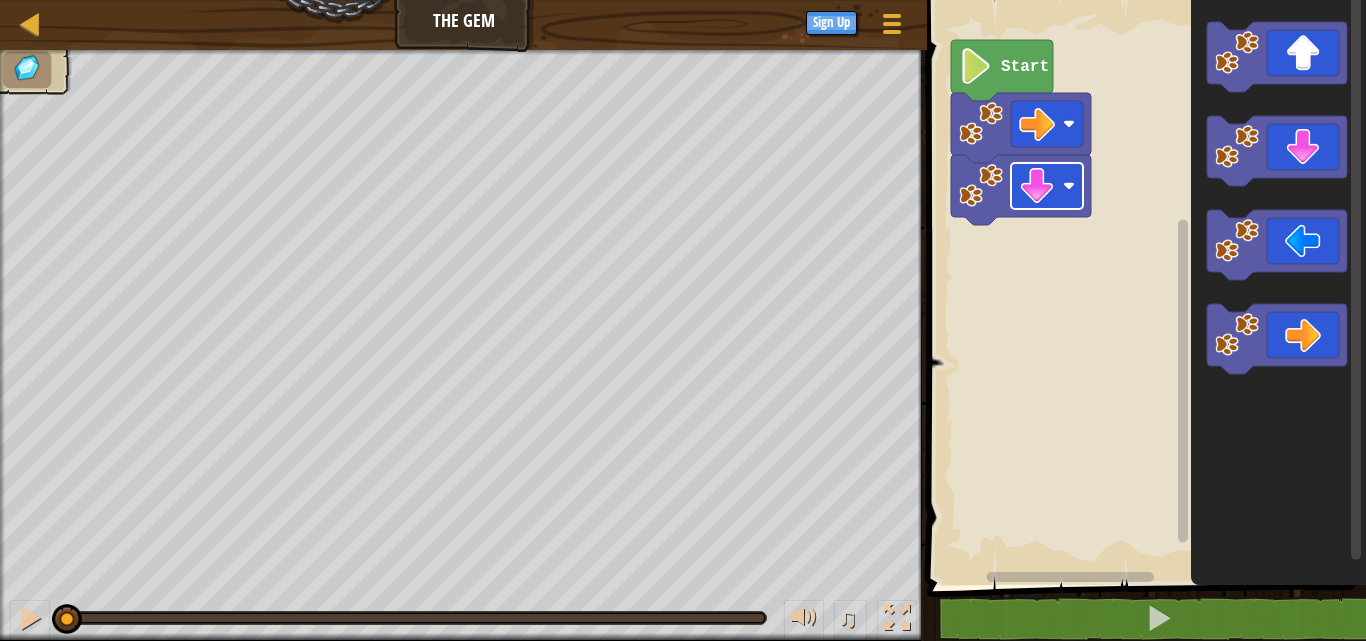click 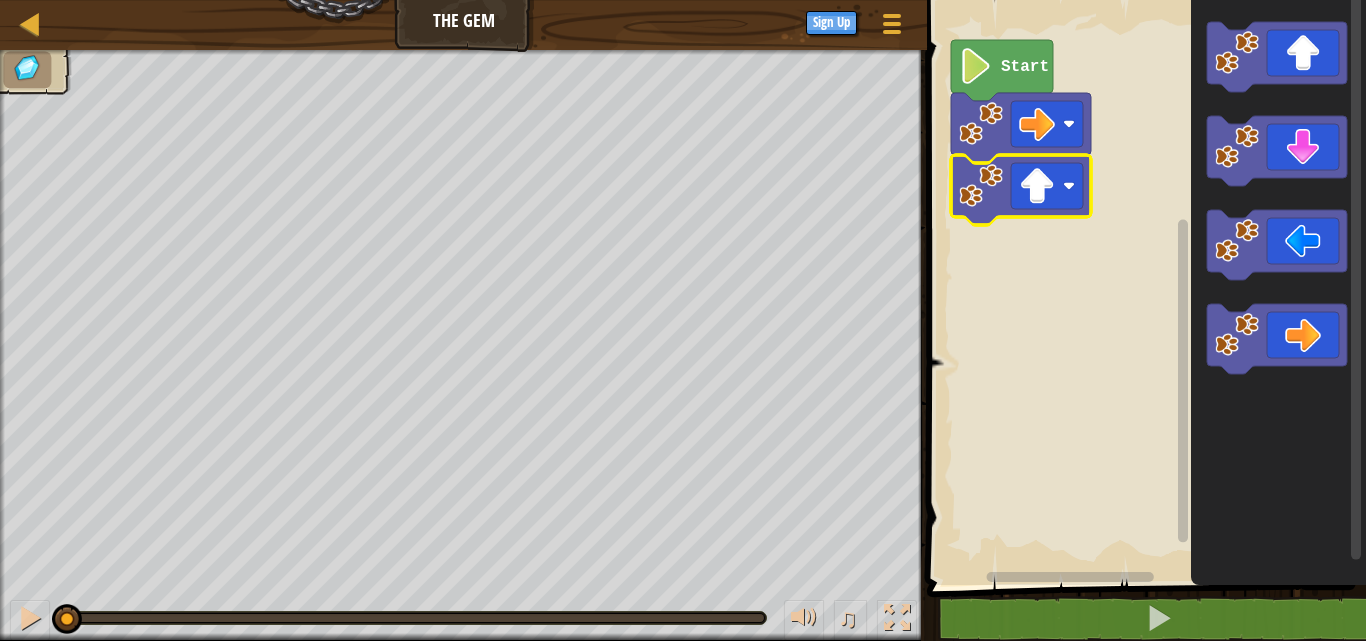 click 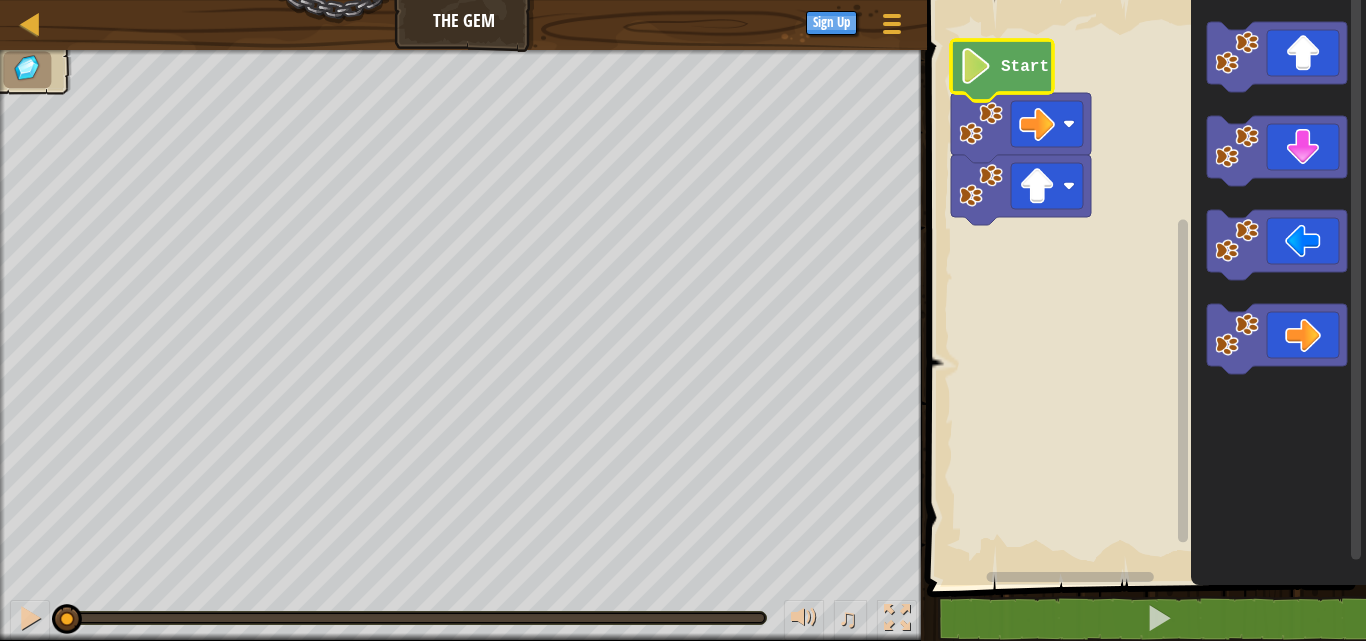 click 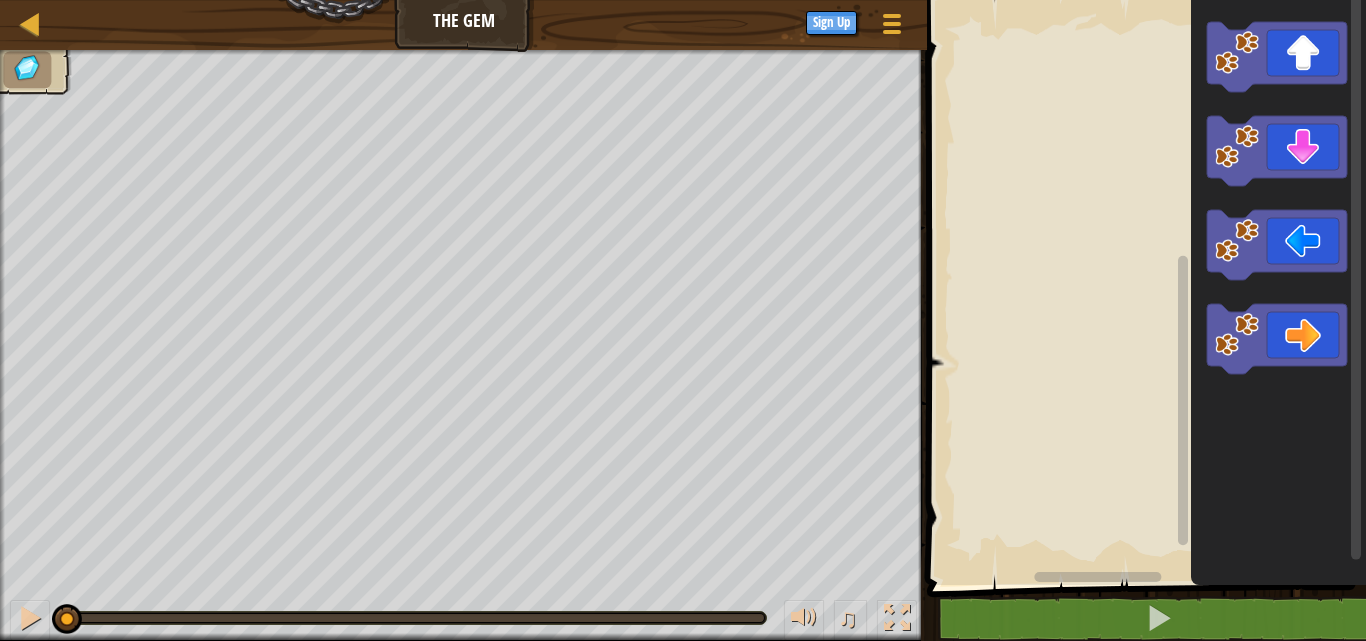 click 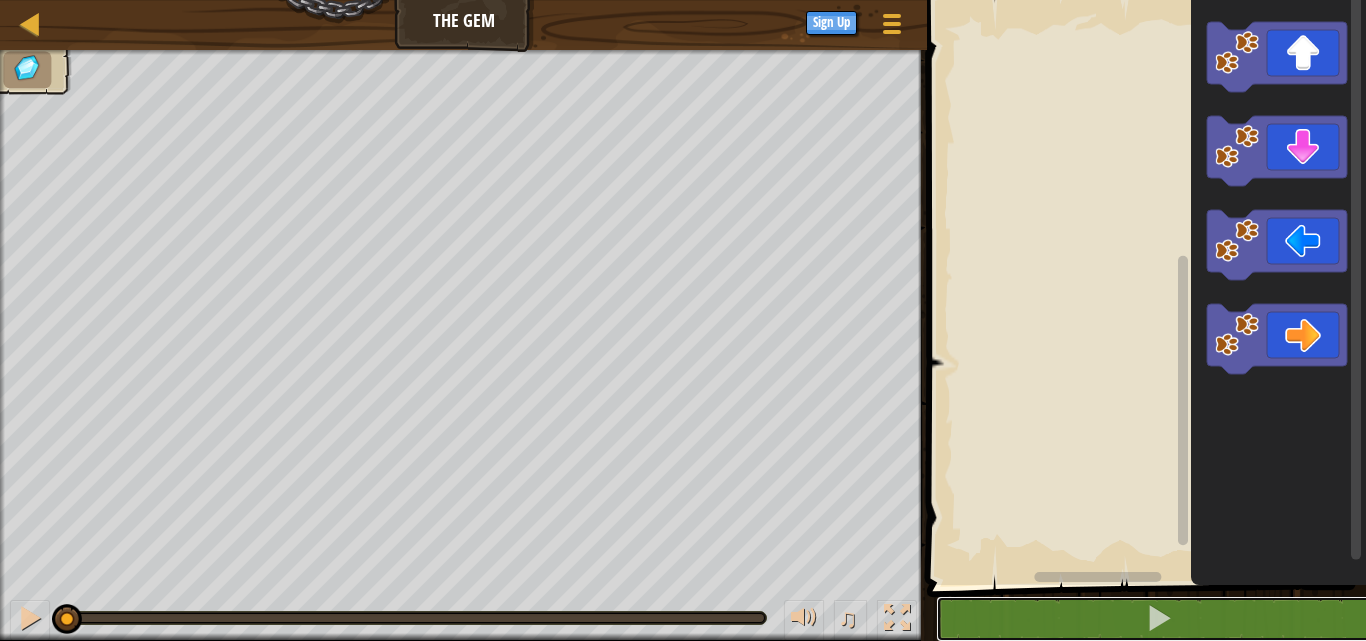 click at bounding box center [1158, 619] 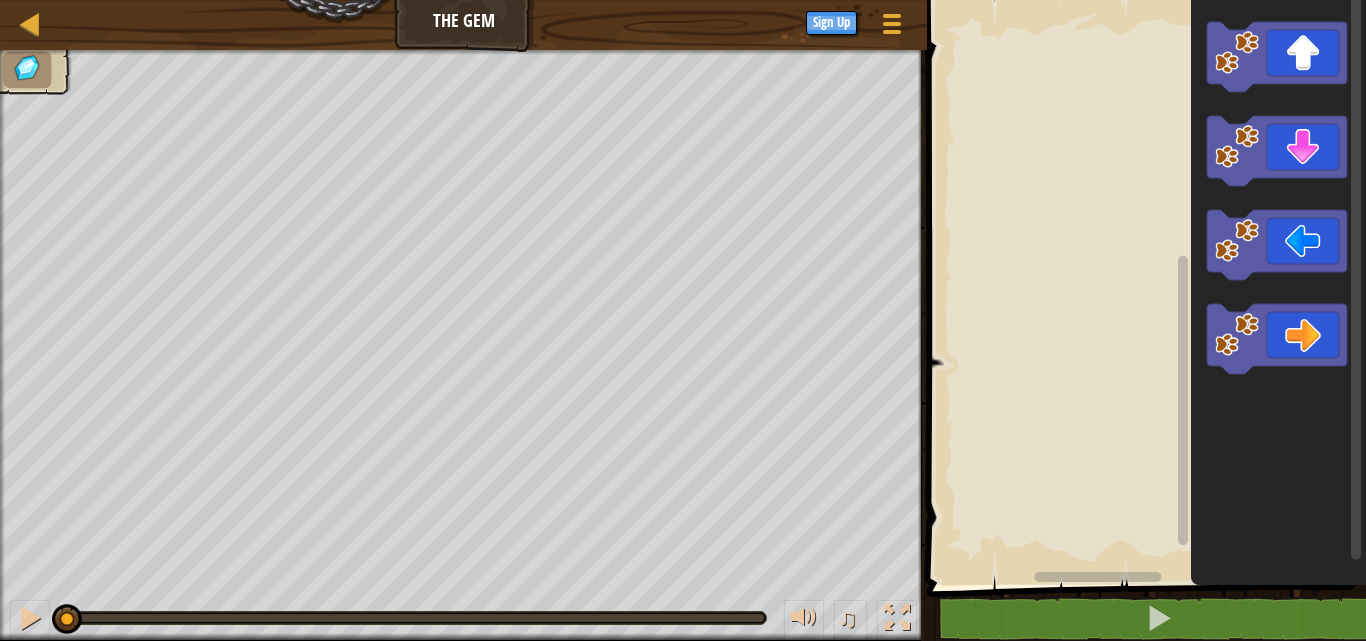 click 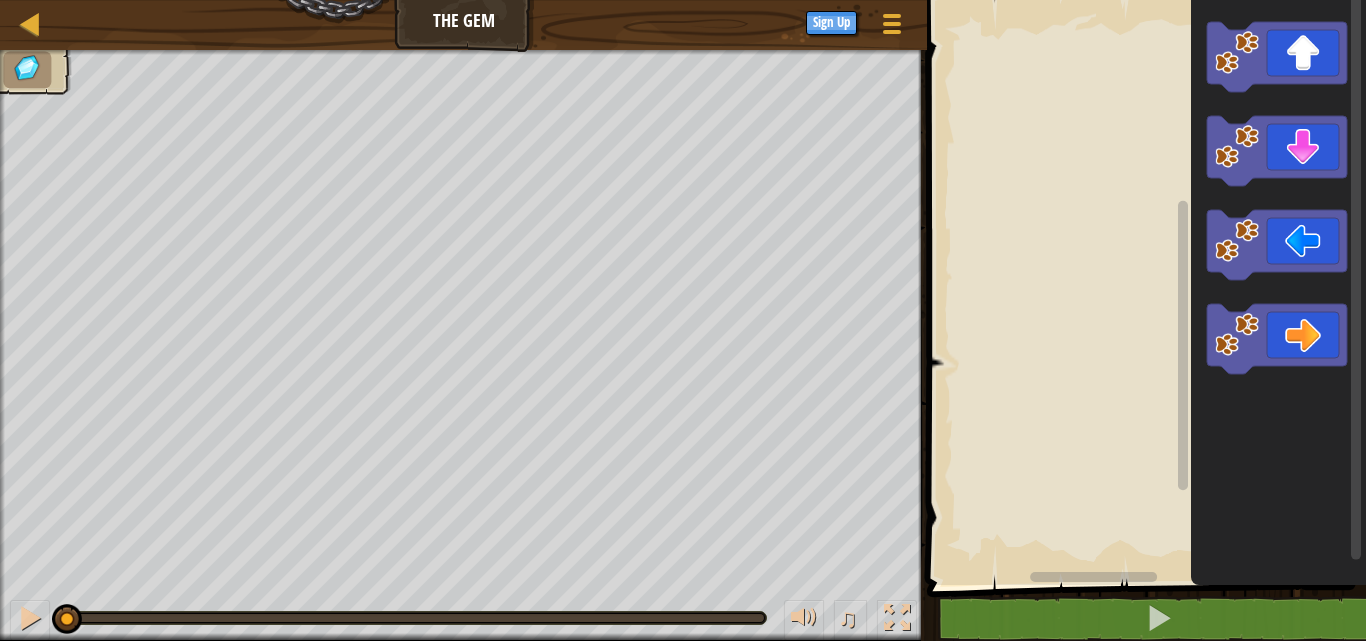 click 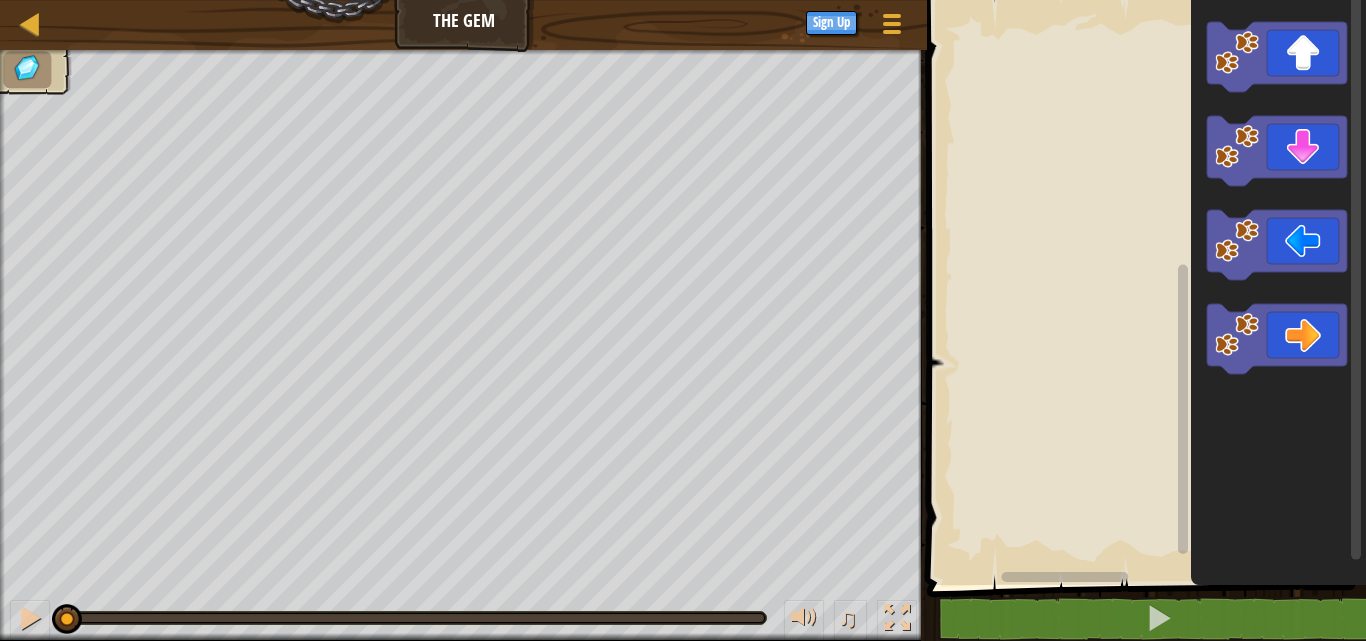 click 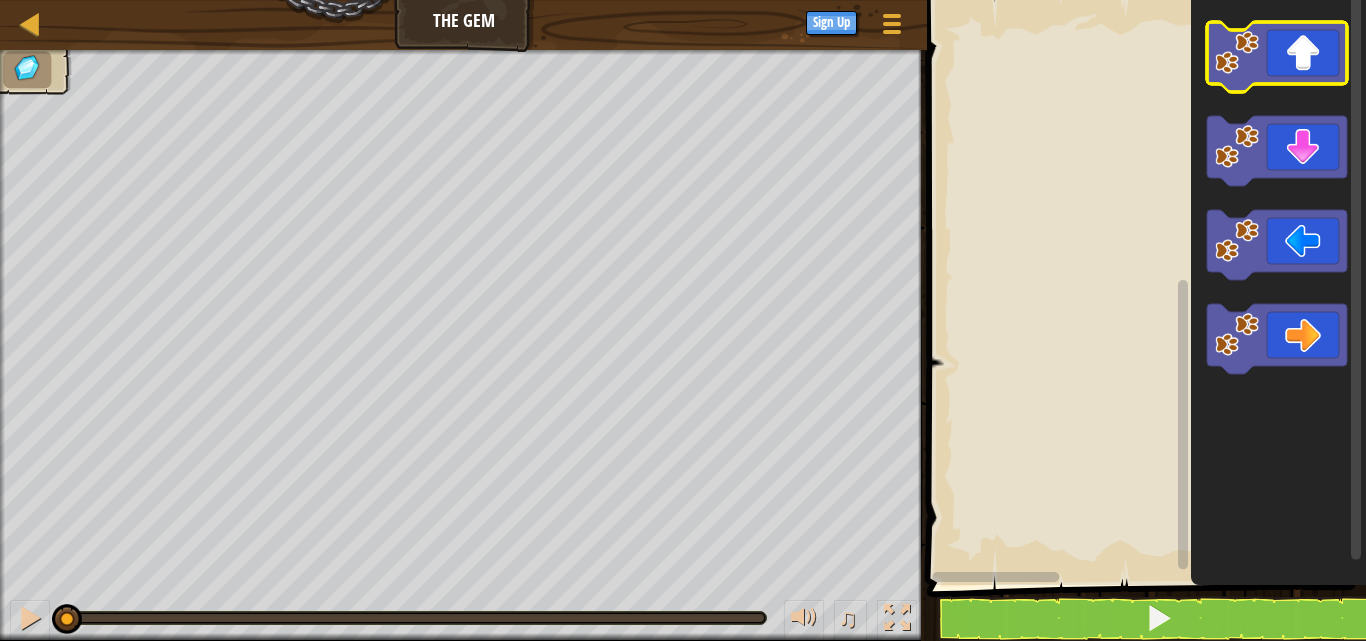 click at bounding box center [1143, 287] 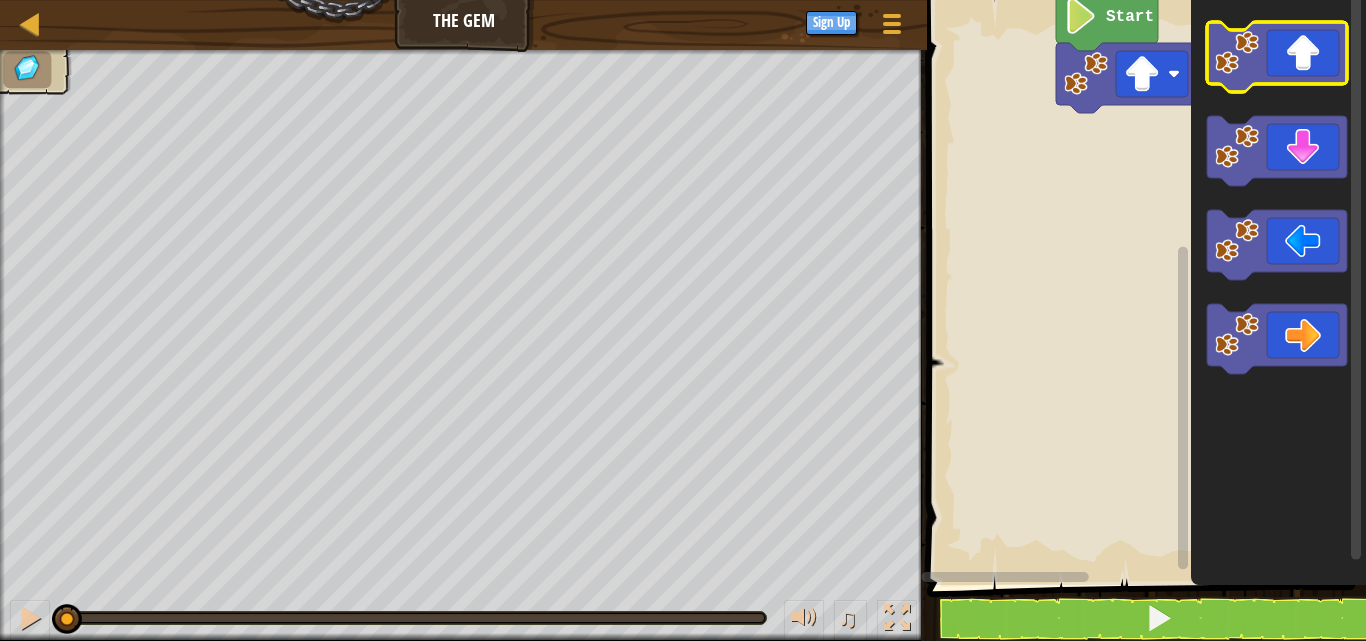 click on "Start" at bounding box center (1143, 287) 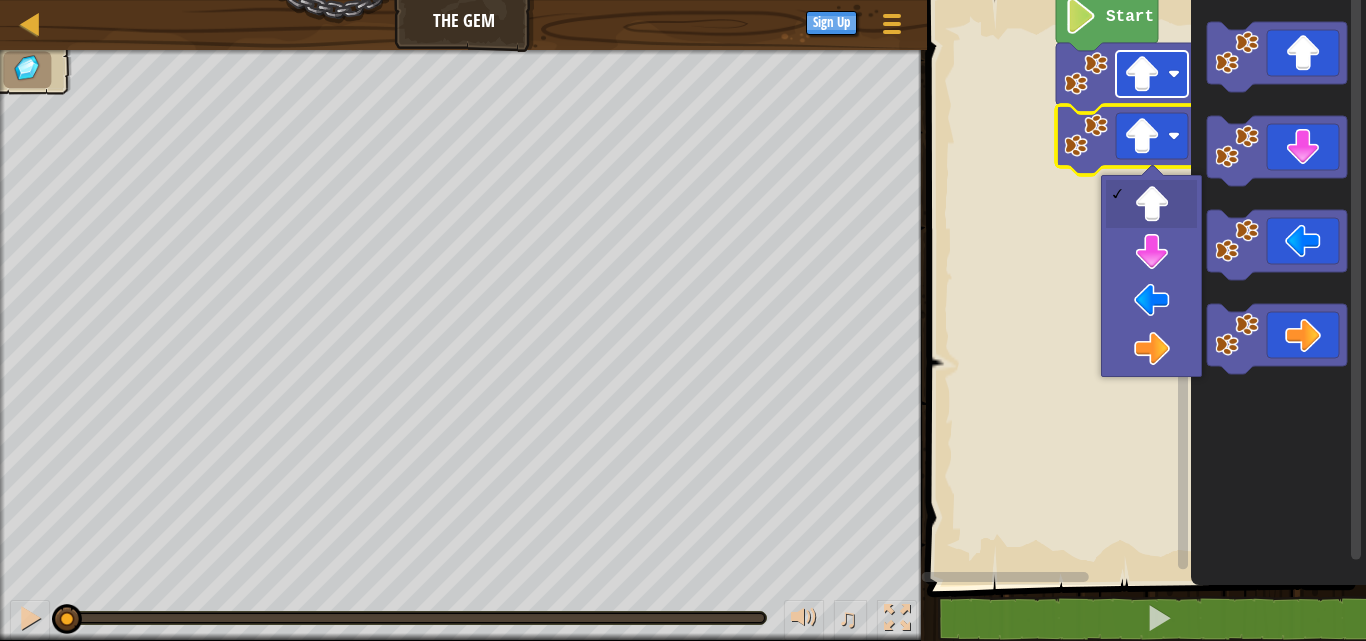 click 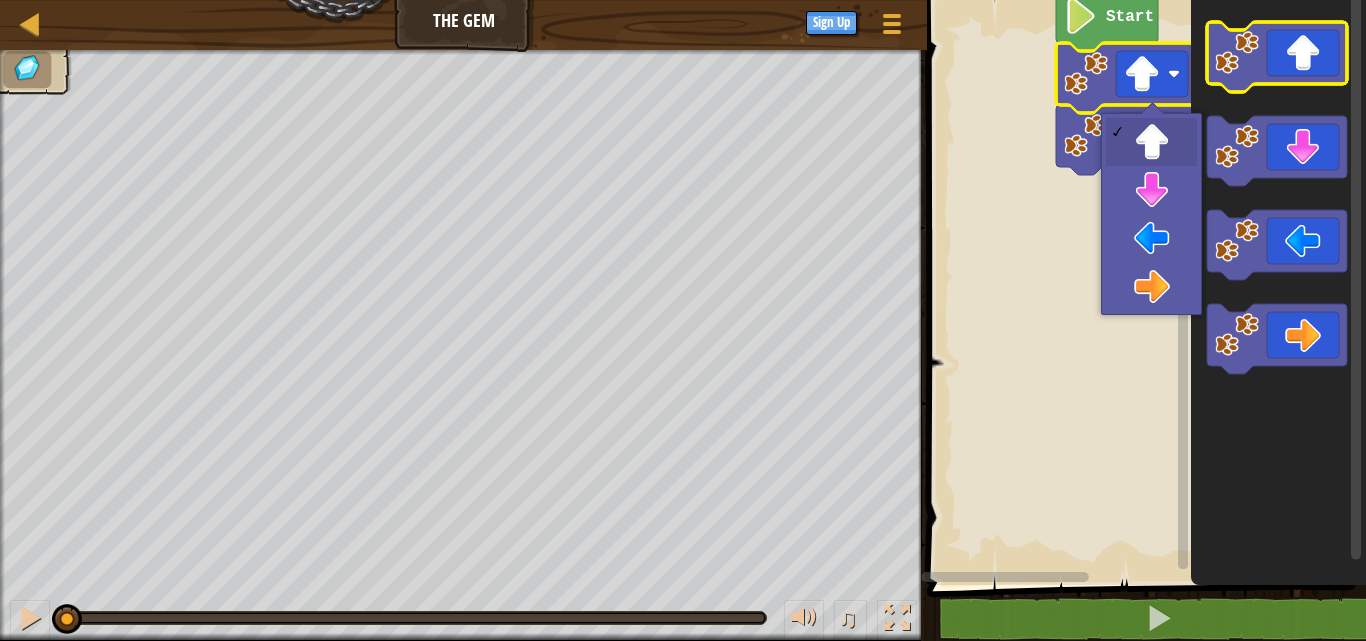 click on "Start" at bounding box center (0, 0) 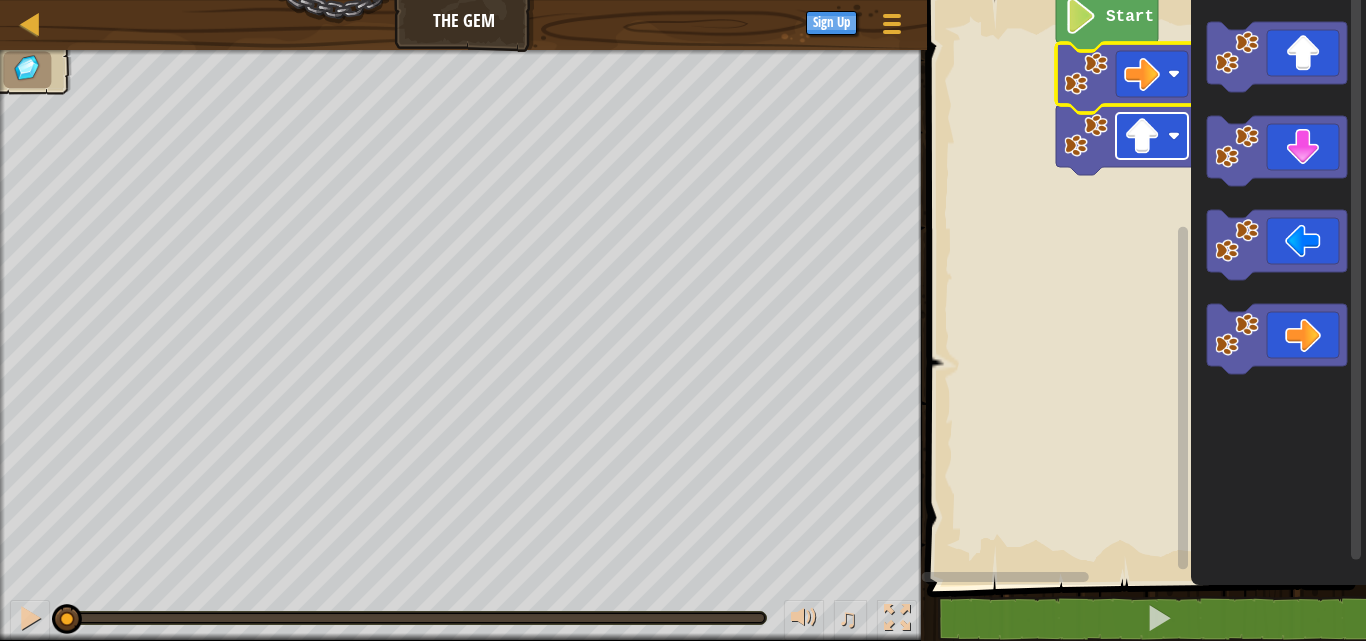 click 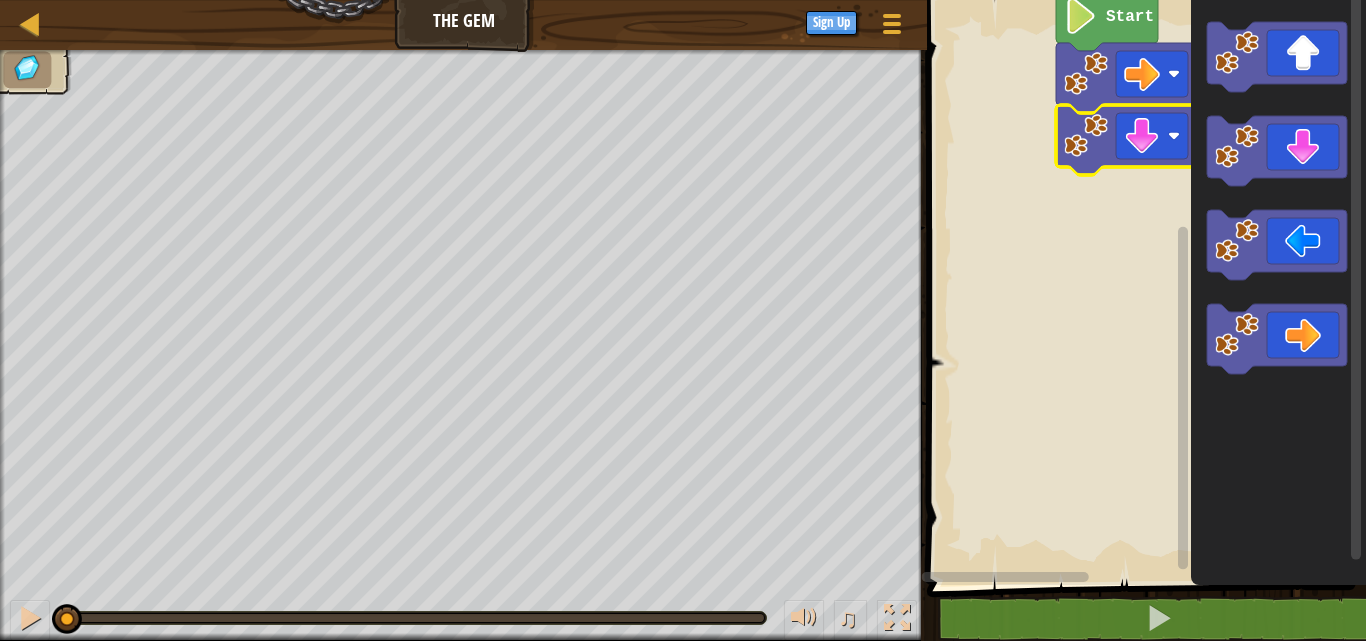 click 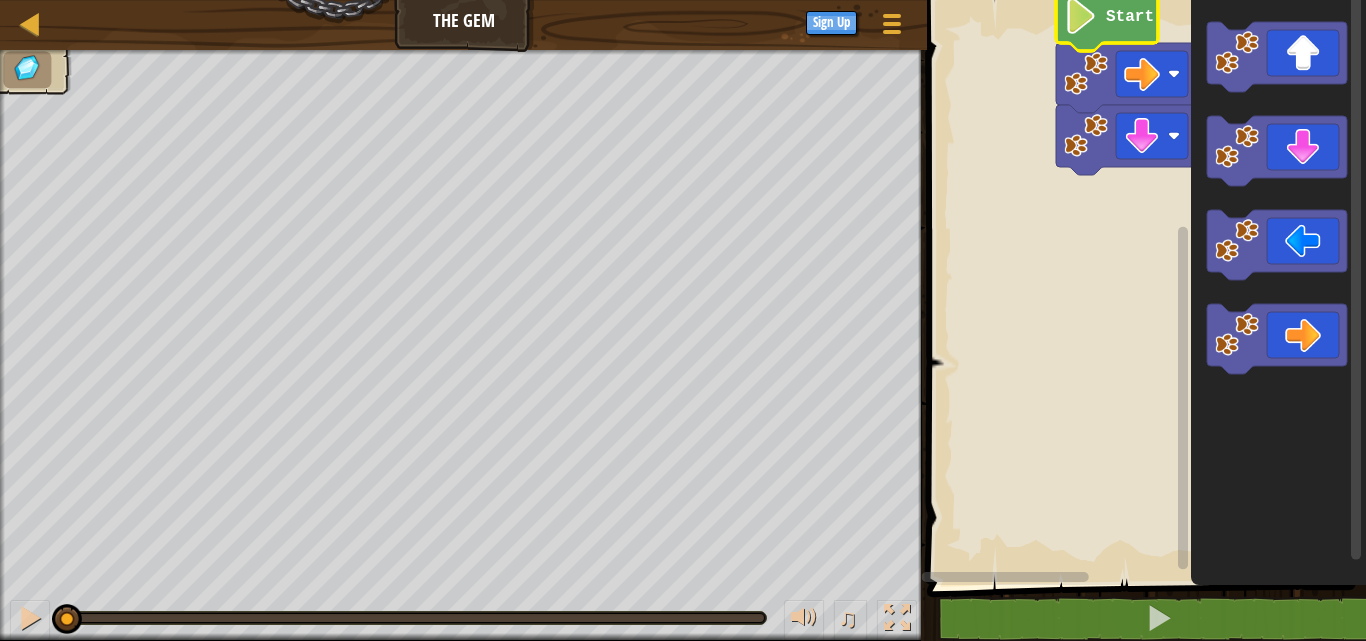 click 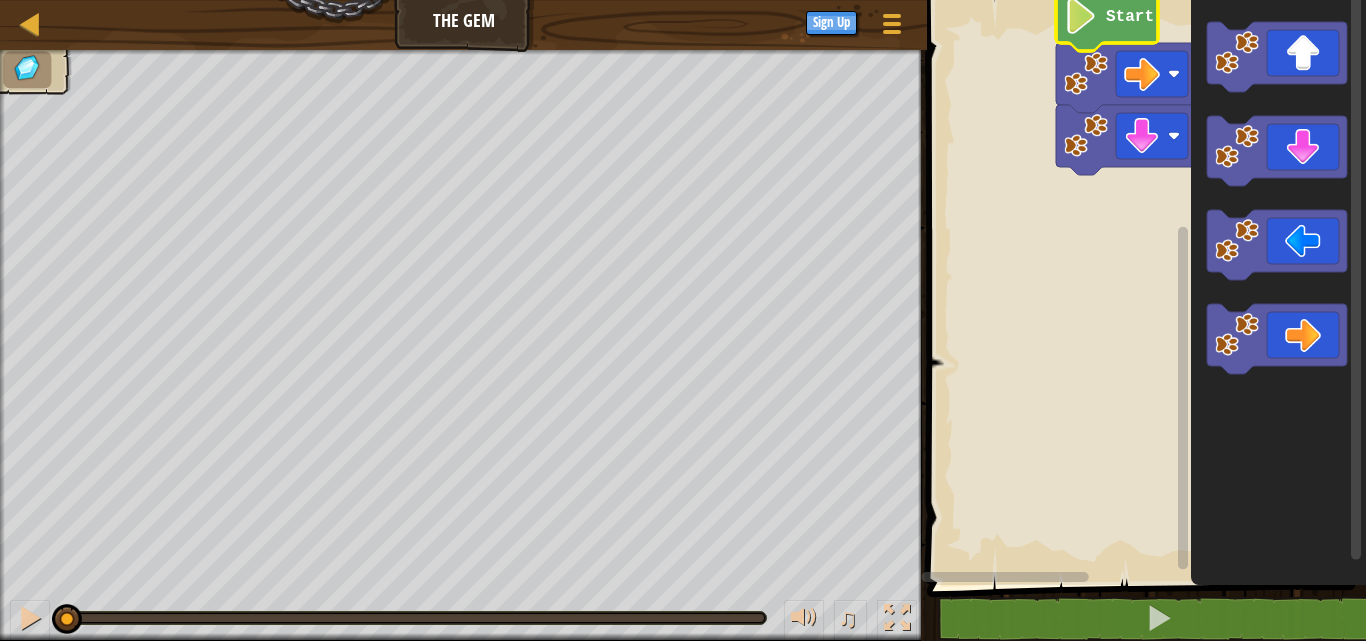 click on "Start" 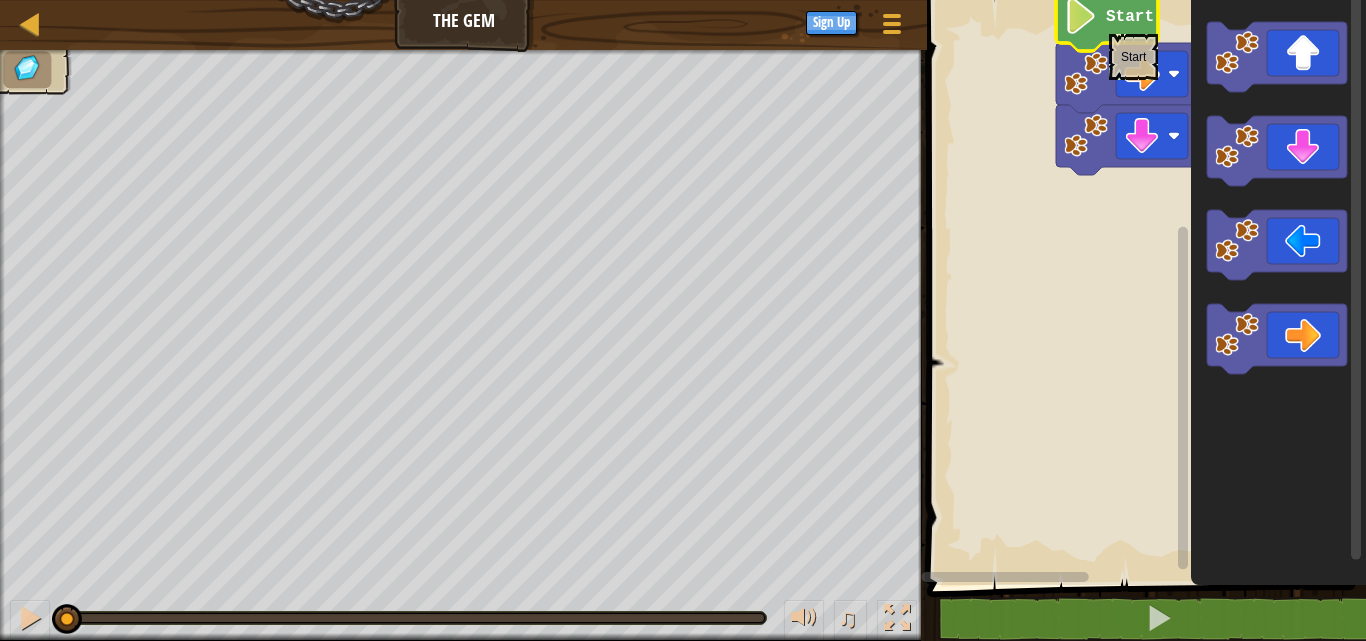 click on "Start" 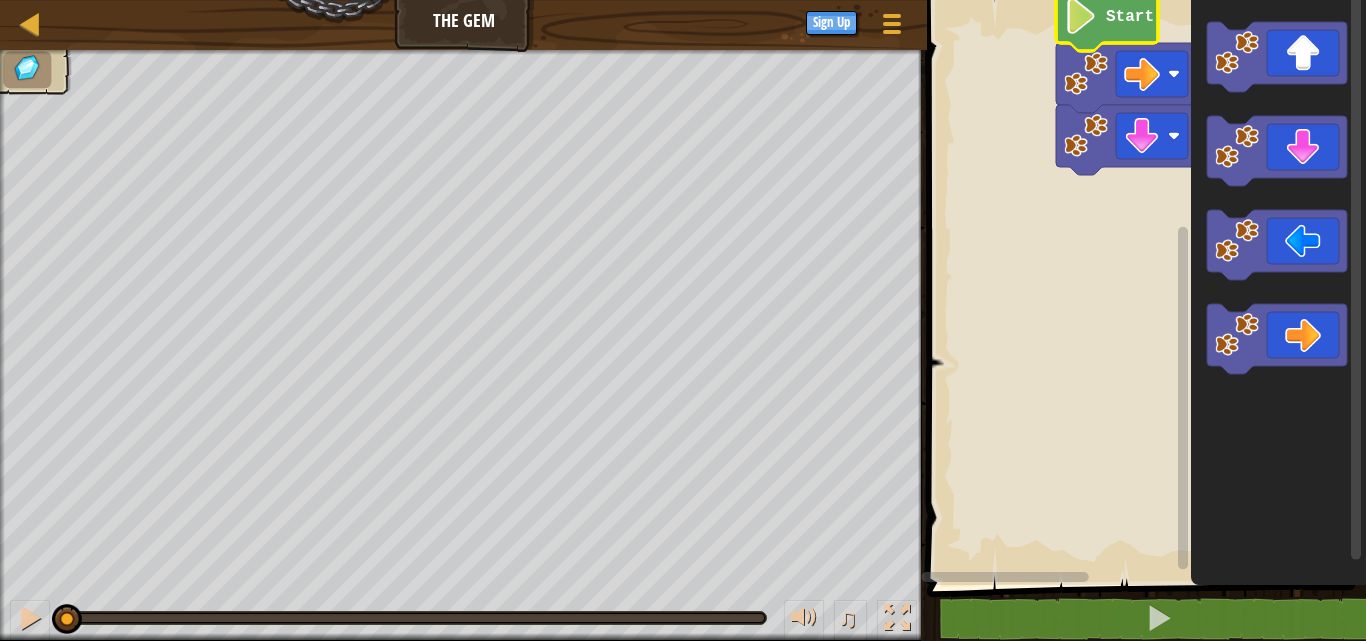 click on "Start" 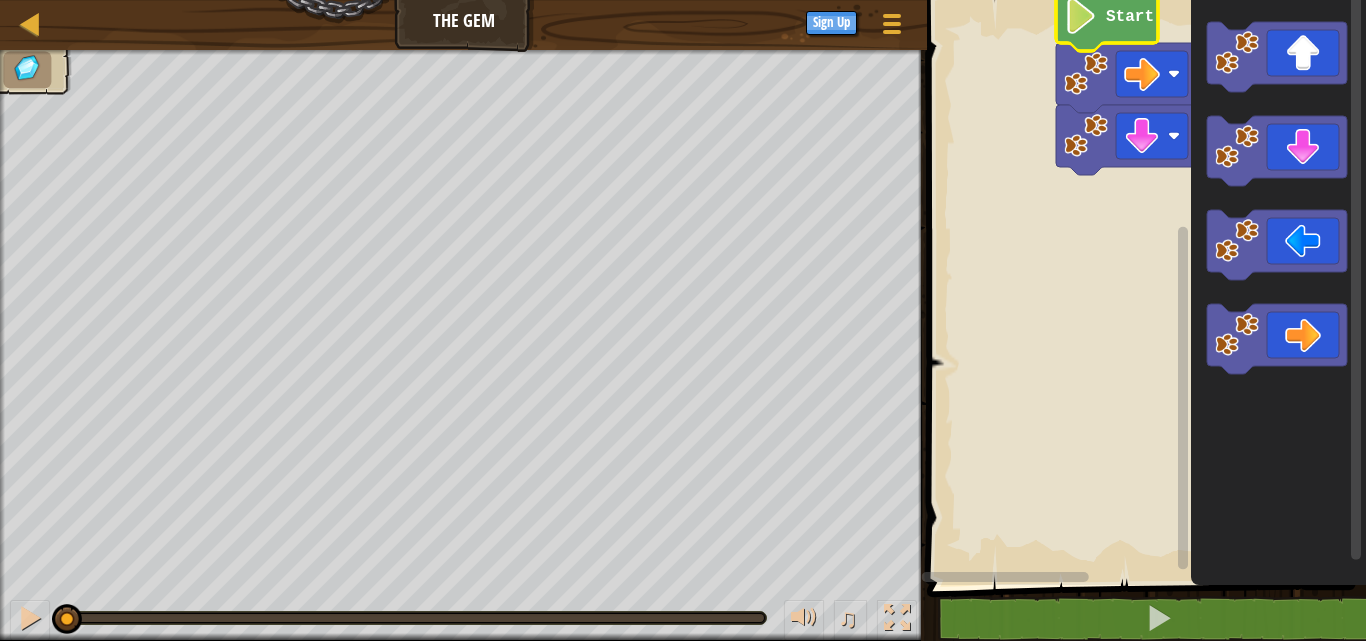 click on "Start" 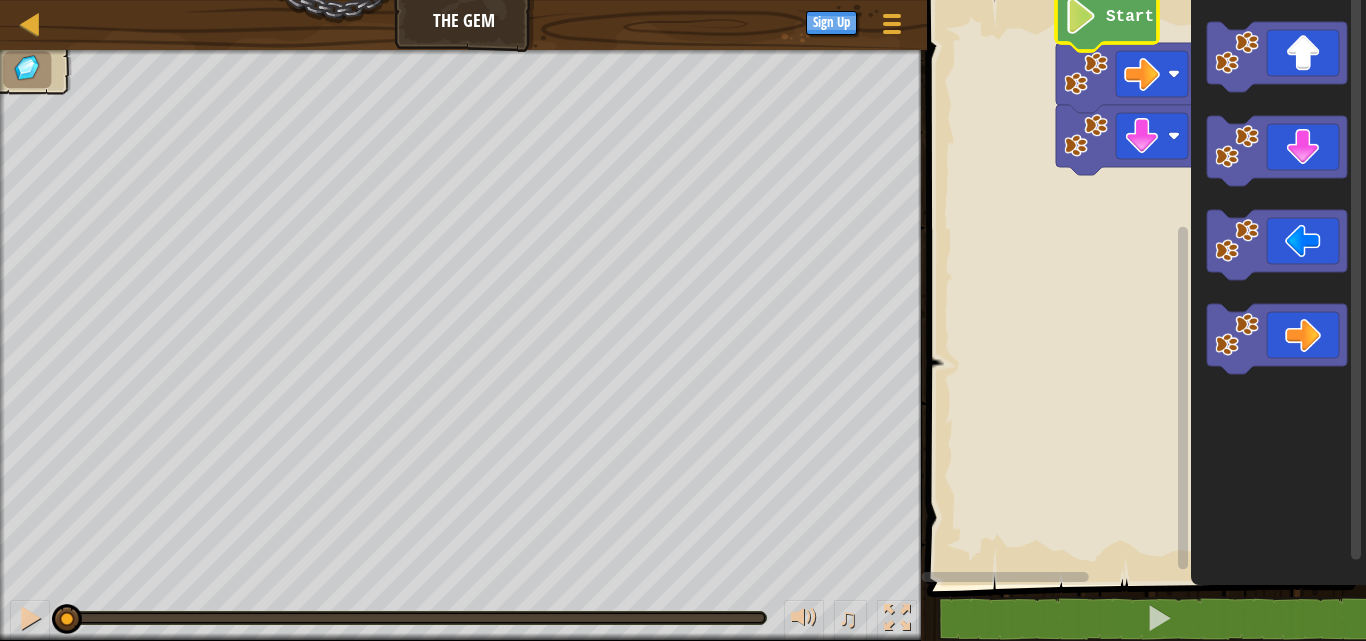 click 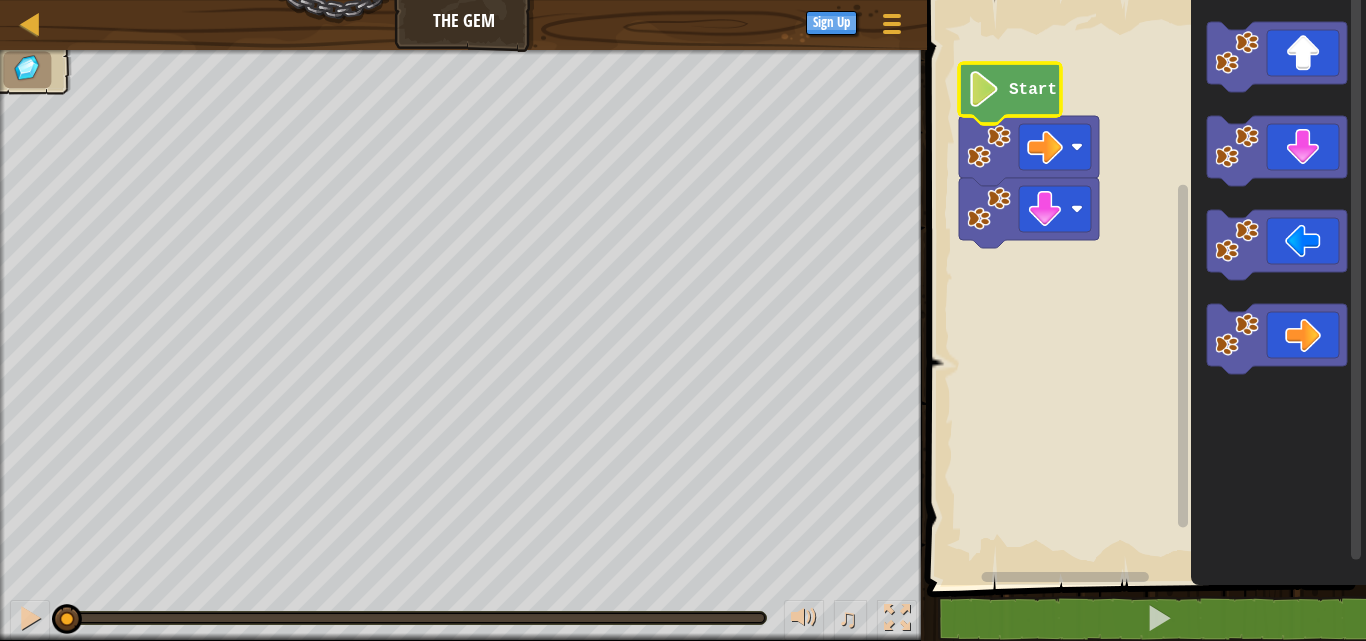 click on "Start" 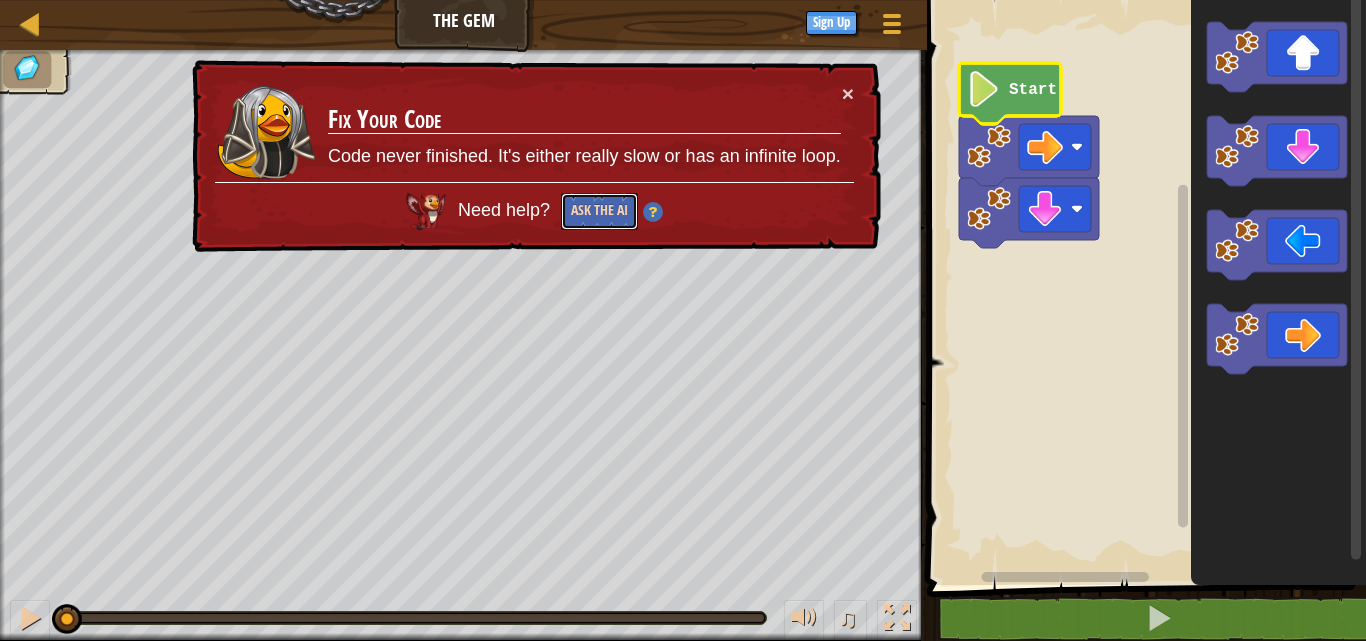 click on "Ask the AI" at bounding box center [599, 211] 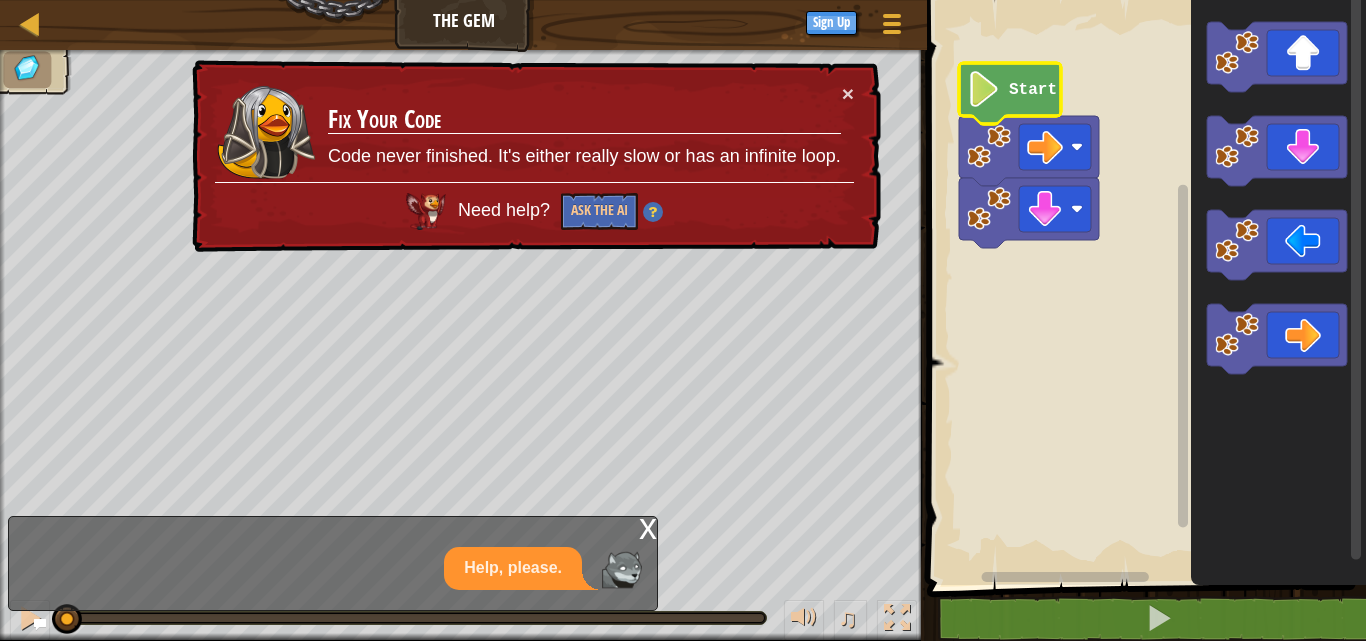 click on "x" at bounding box center (648, 527) 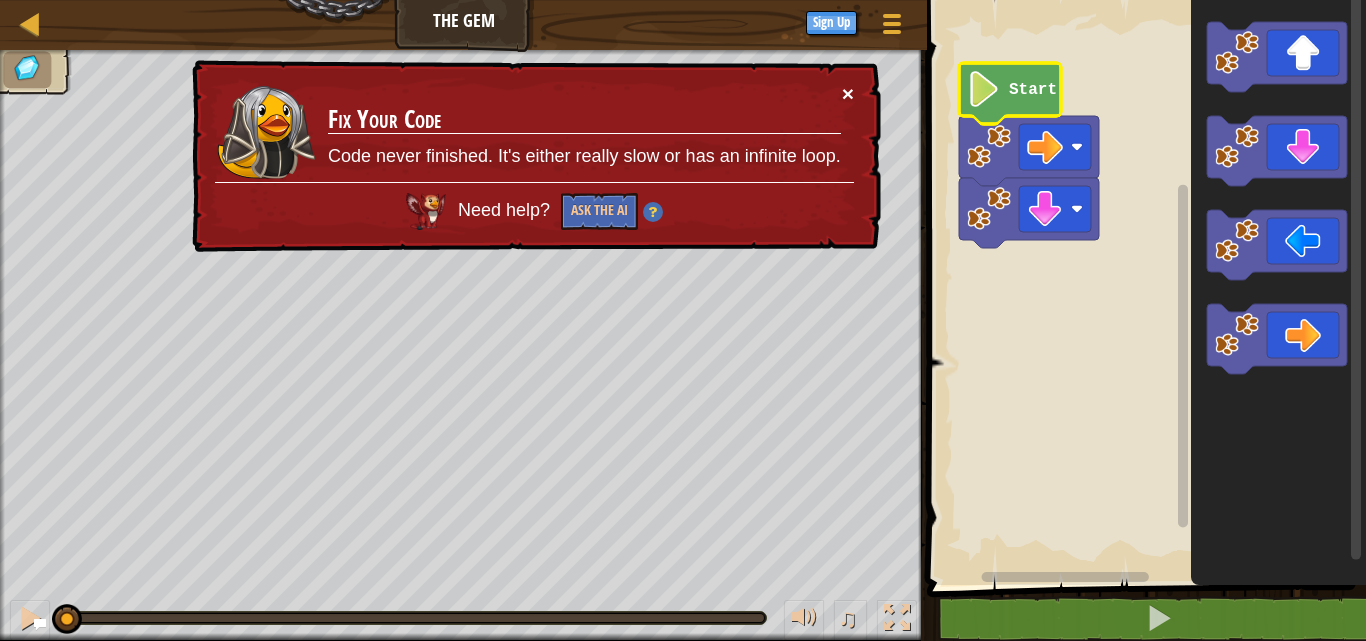 click on "×" at bounding box center [848, 93] 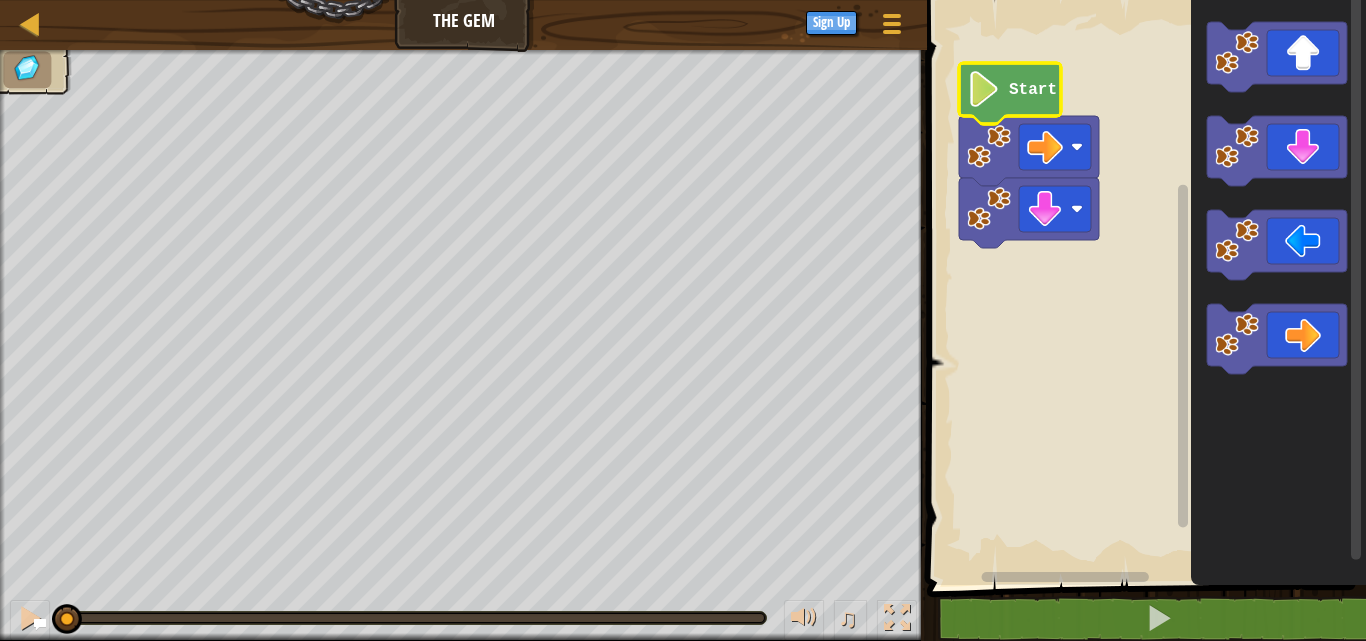 click 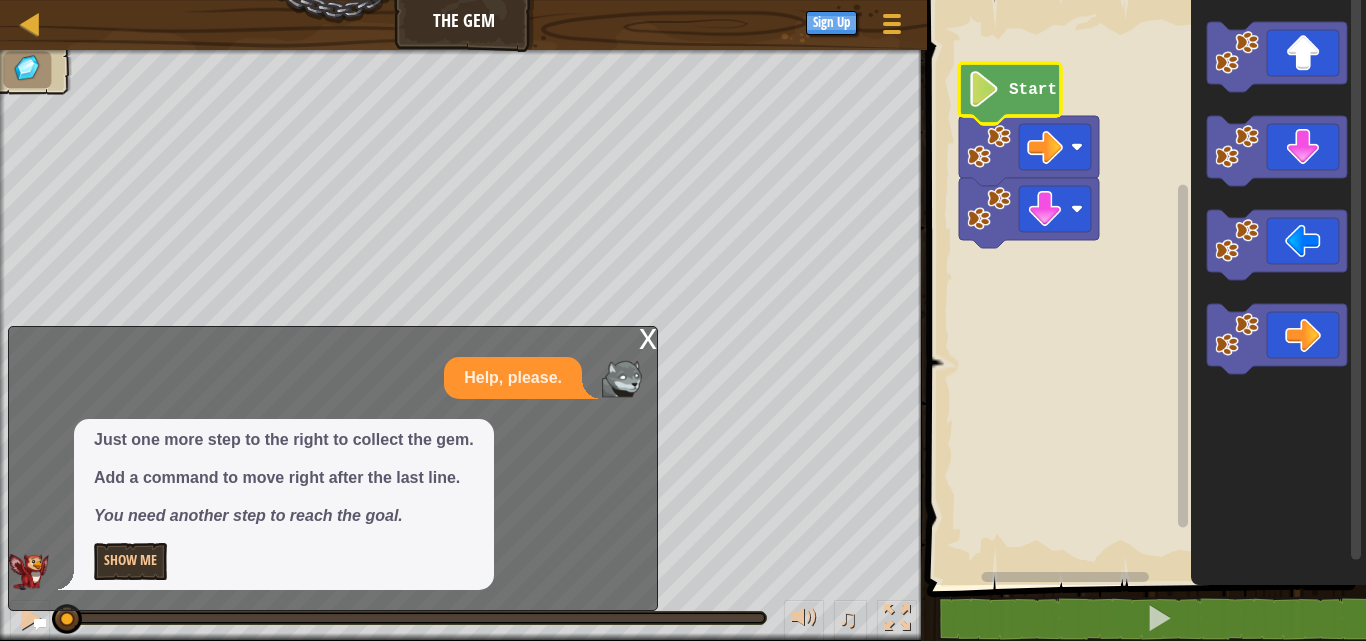 click 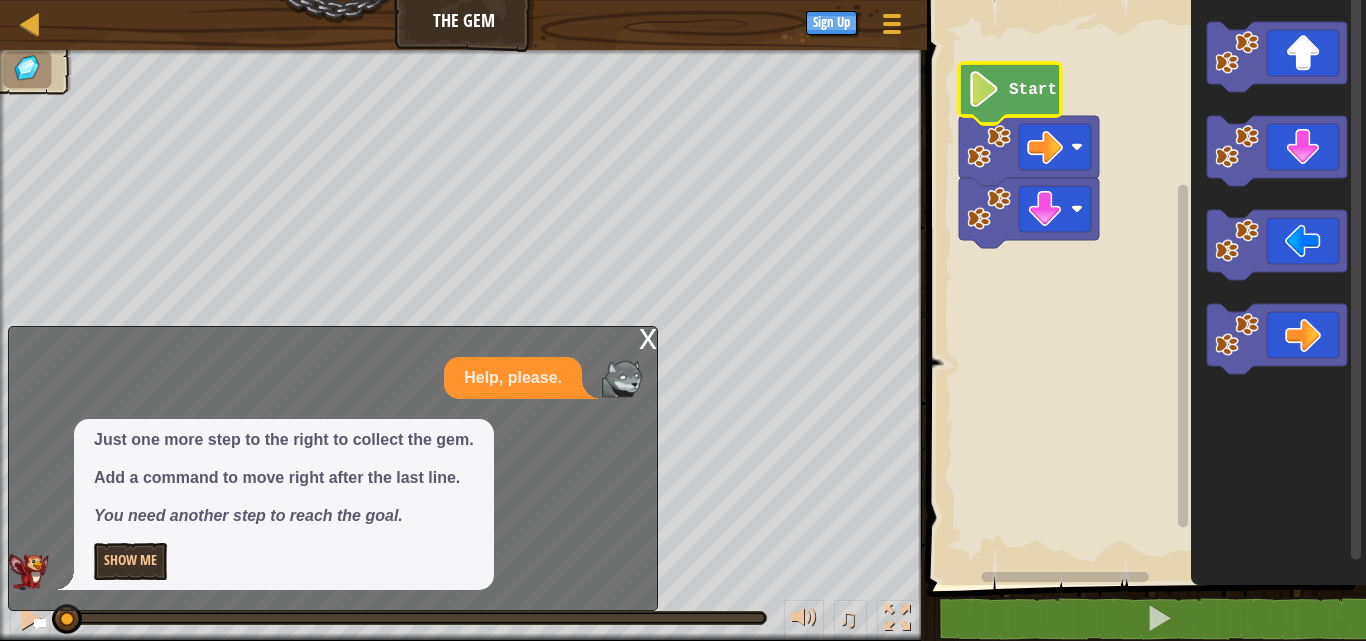 click on "x" at bounding box center [648, 337] 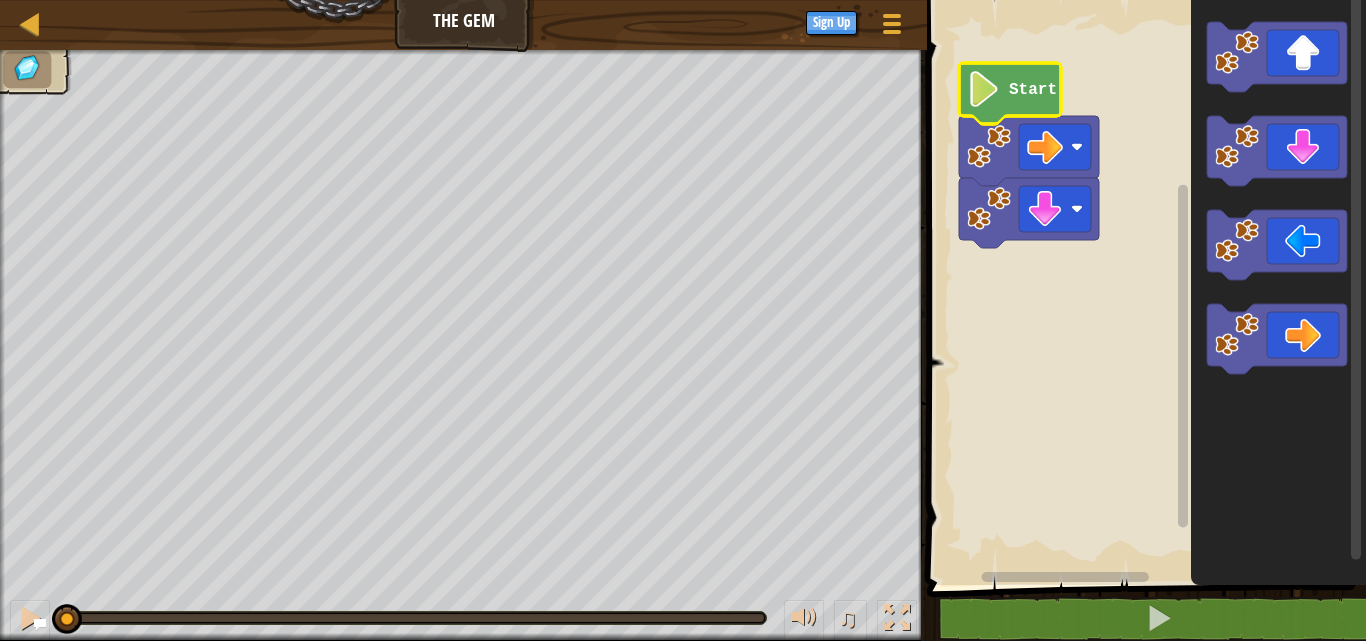 click 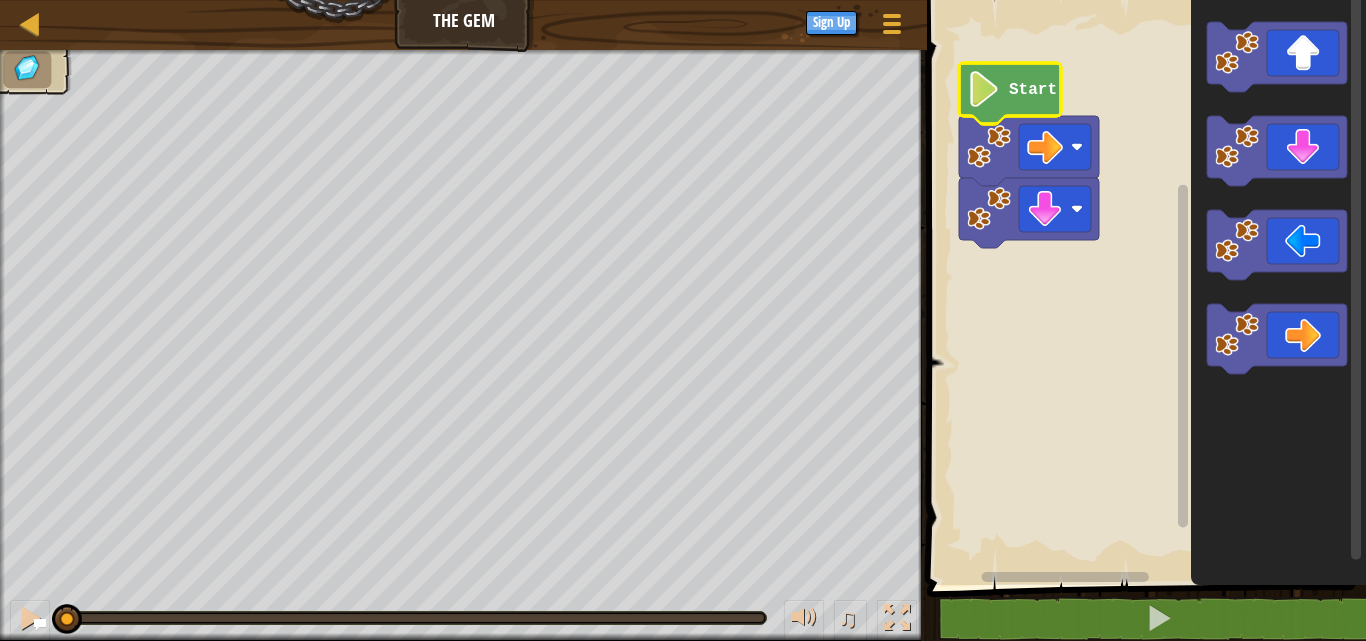 click on "Start" 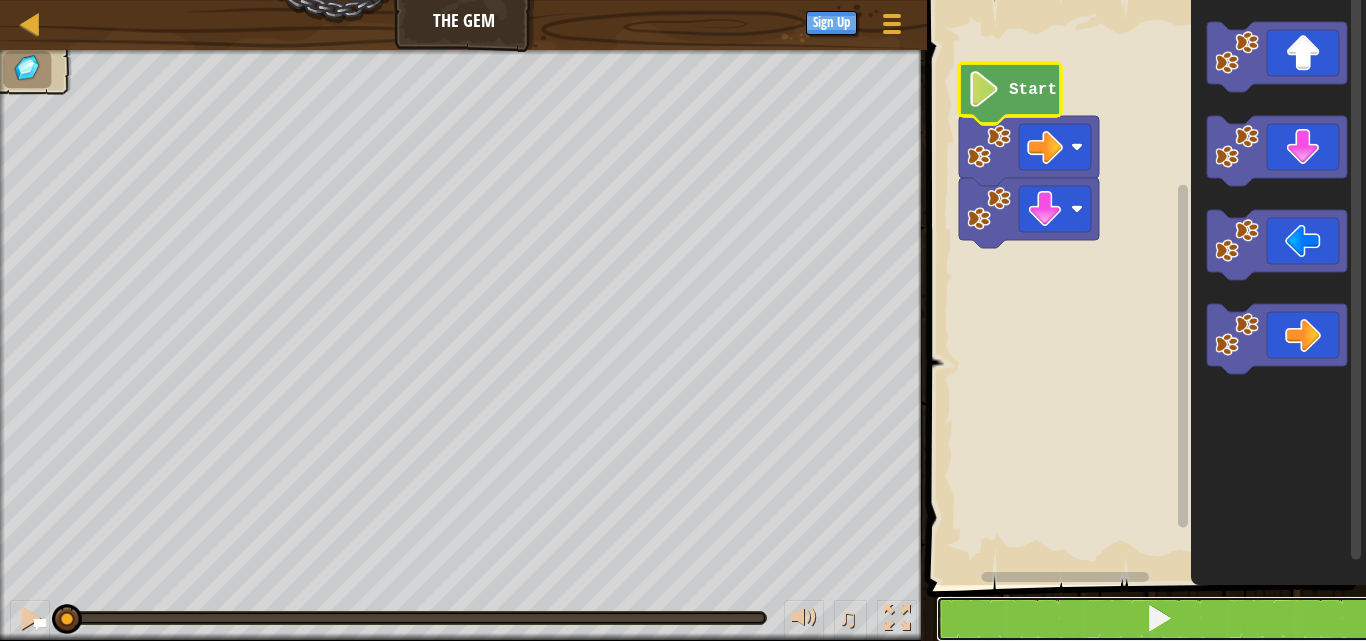 click at bounding box center [1158, 619] 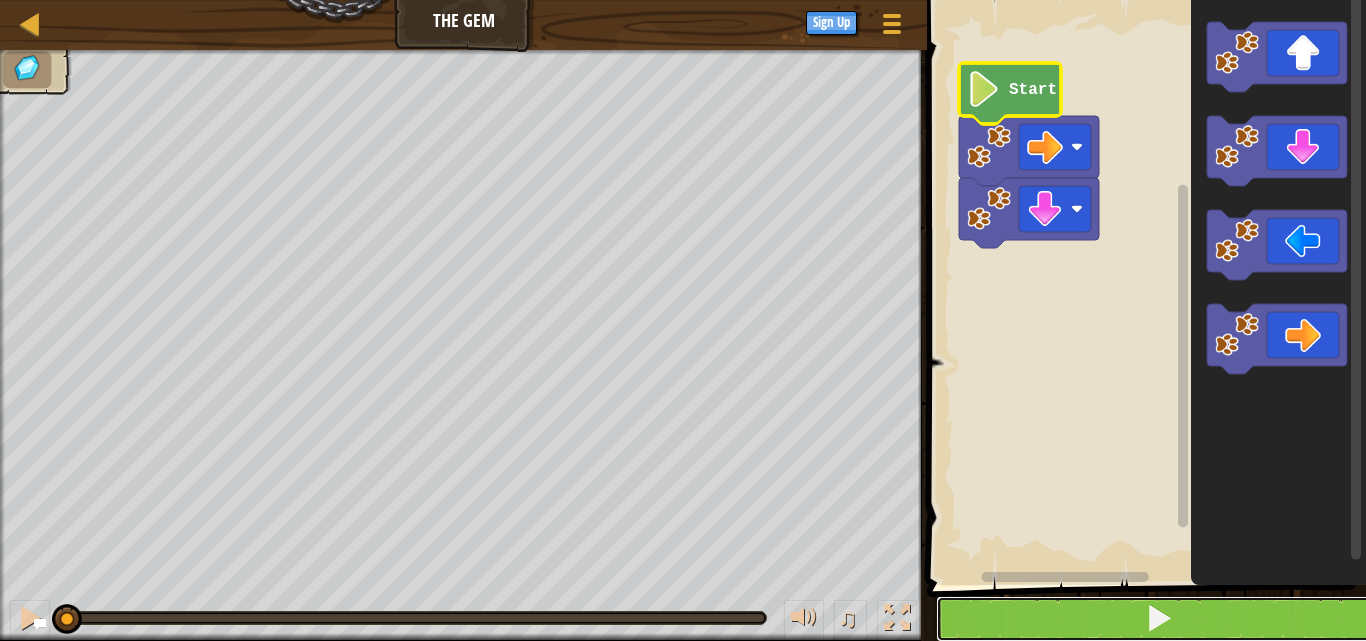 click at bounding box center [1158, 619] 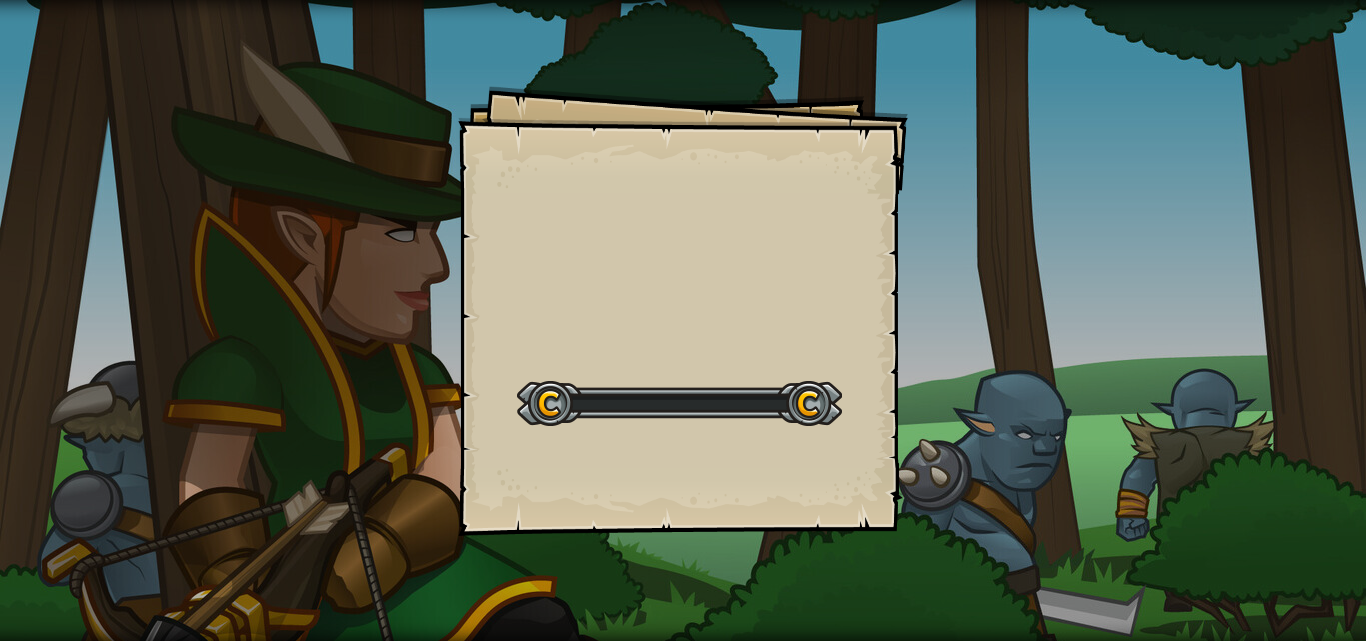 scroll, scrollTop: 0, scrollLeft: 0, axis: both 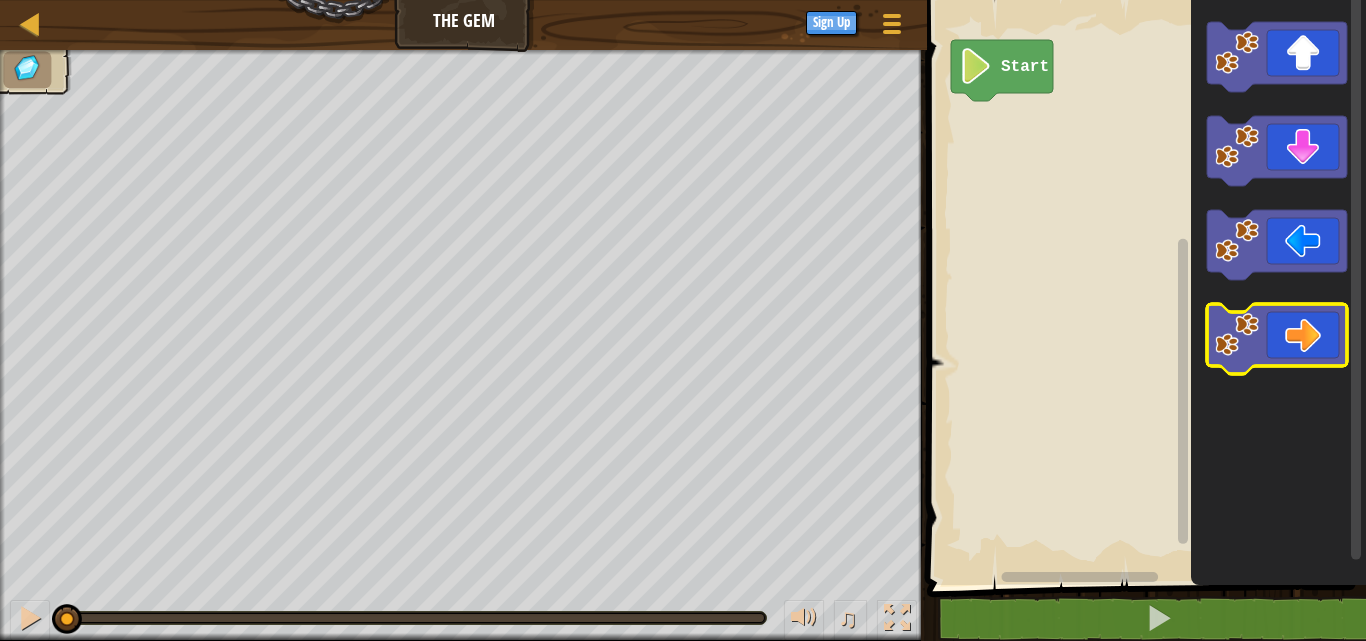 click on "Start" at bounding box center [1143, 287] 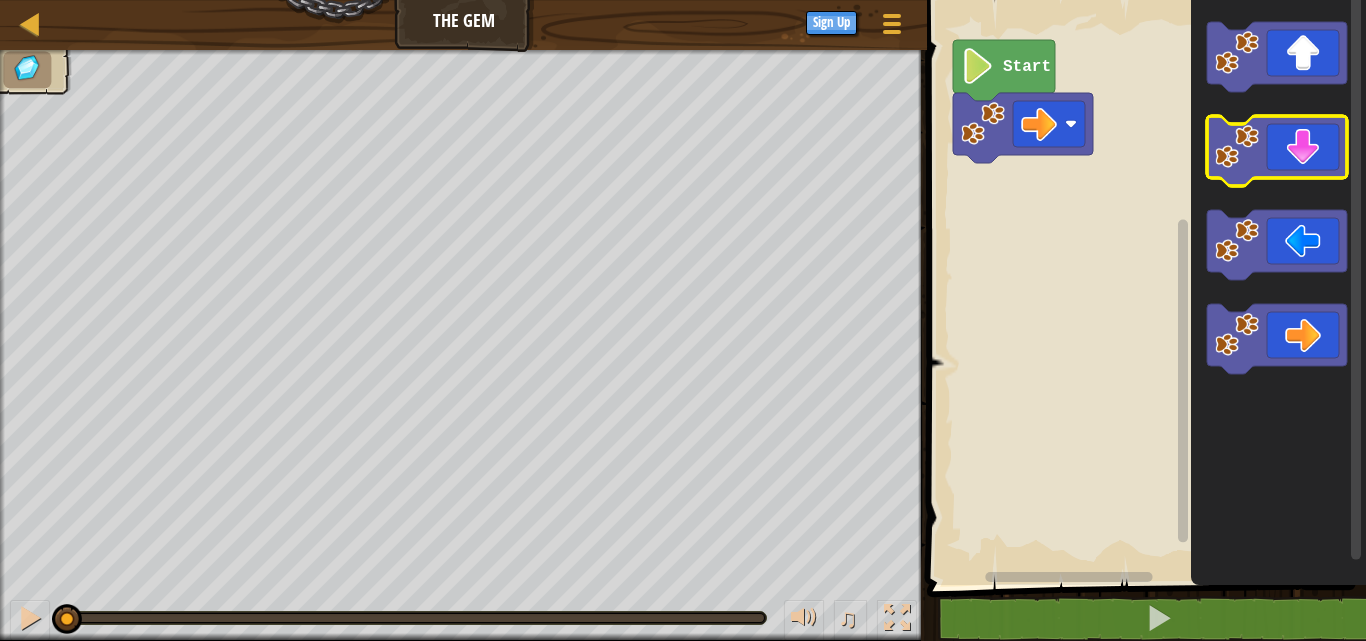 click on "Start" at bounding box center [1143, 287] 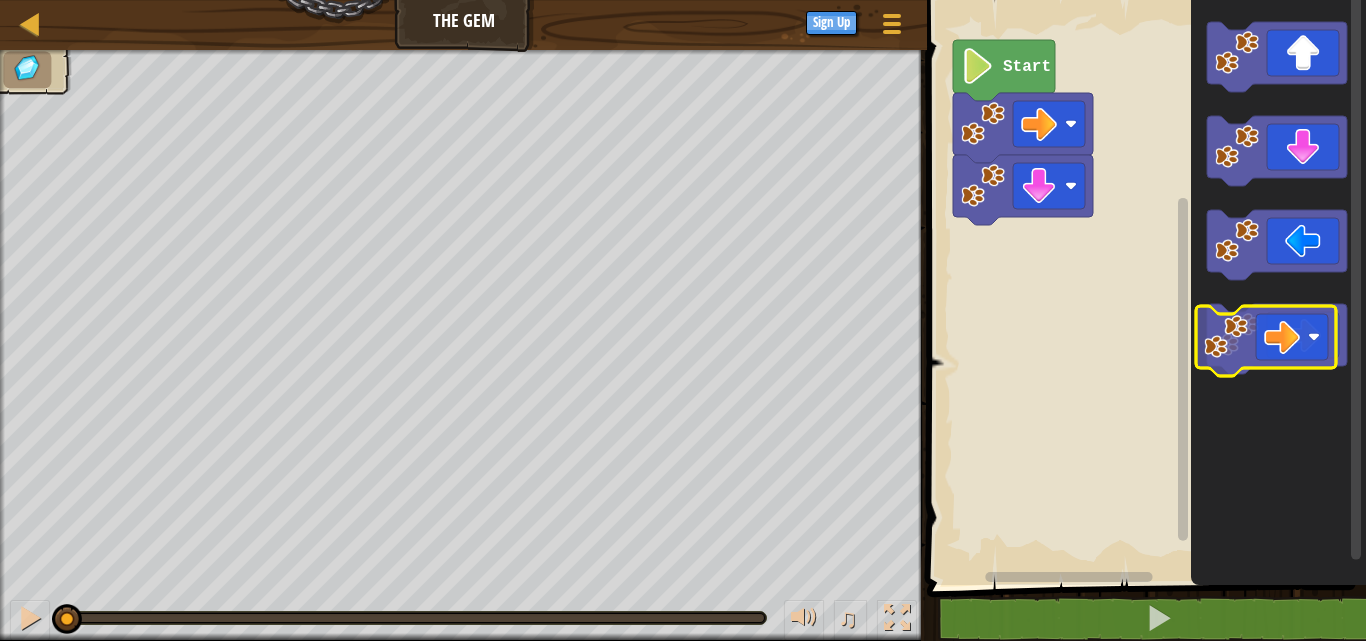 click on "Start" at bounding box center (1143, 287) 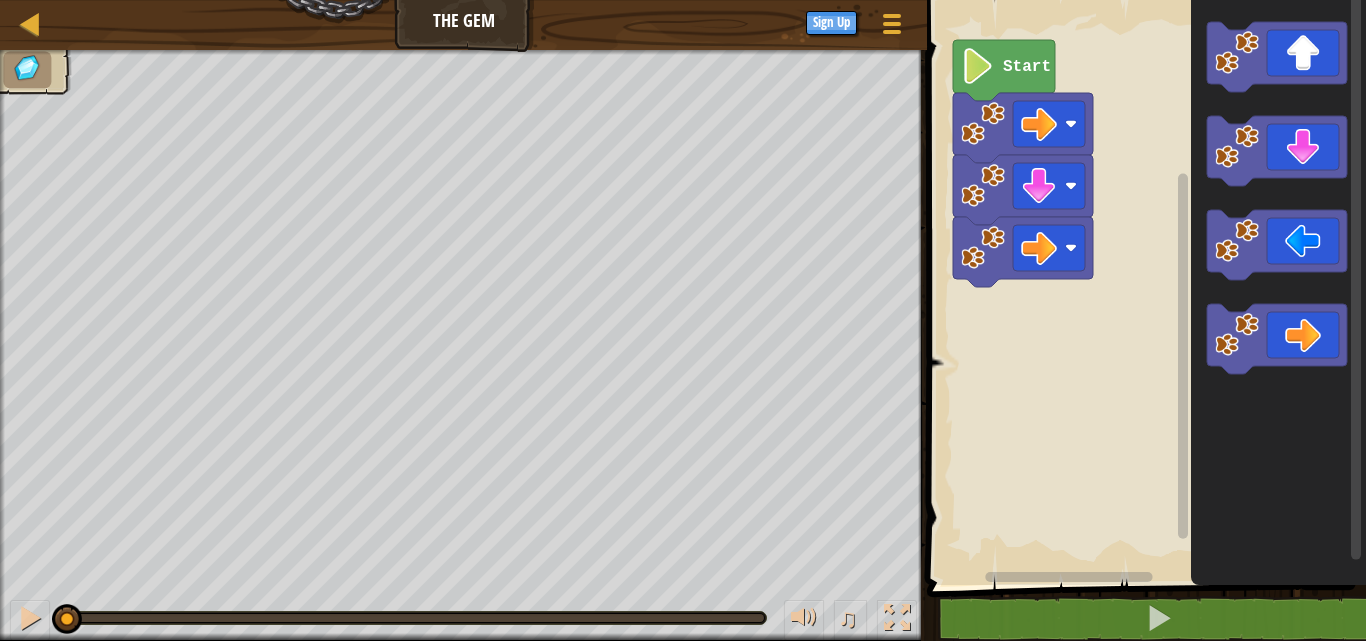 click 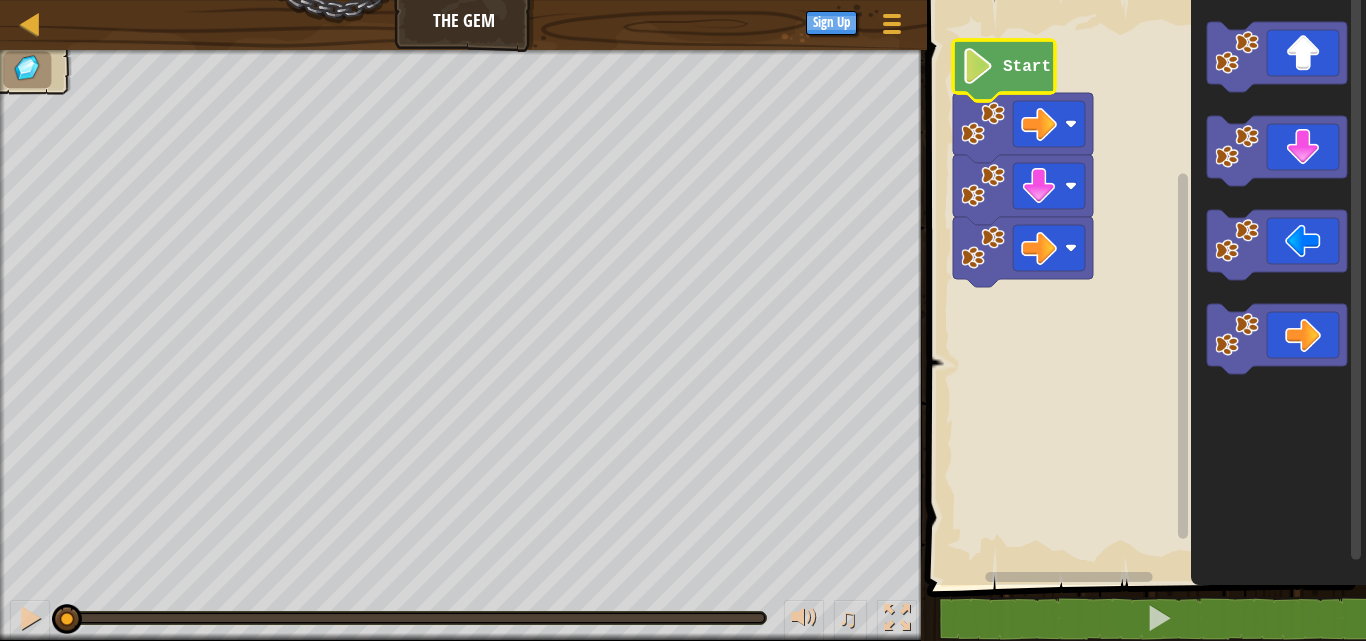 click 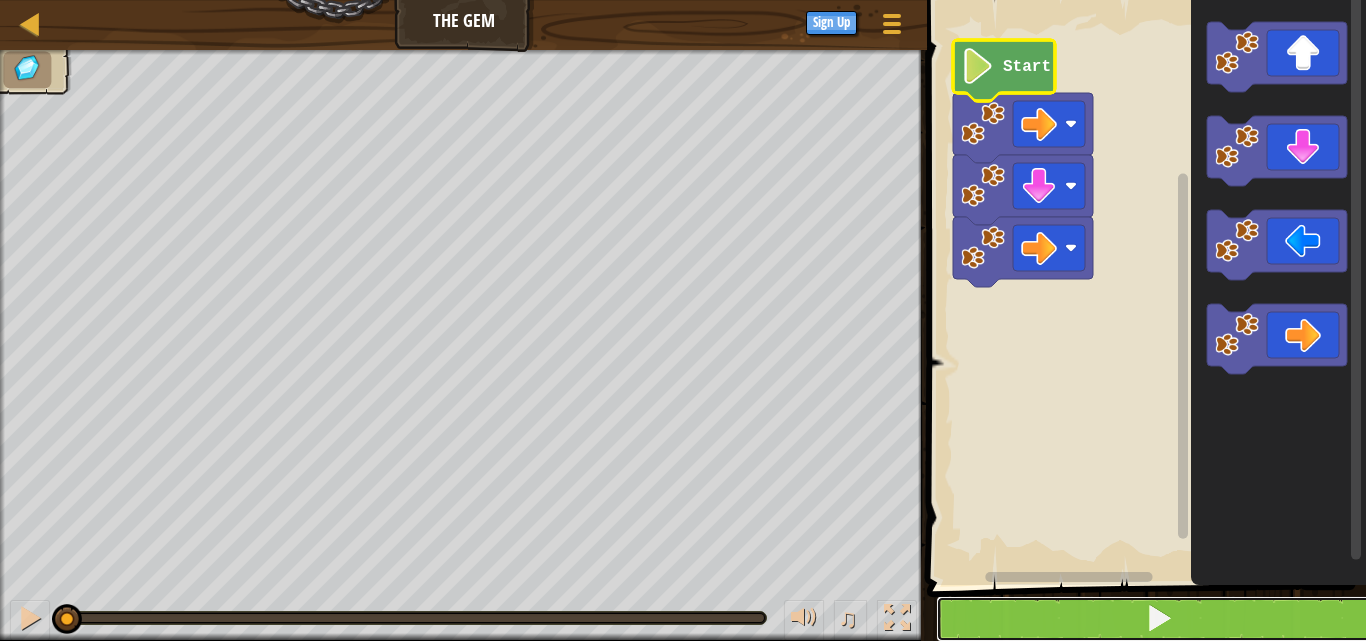 click at bounding box center [1159, 618] 